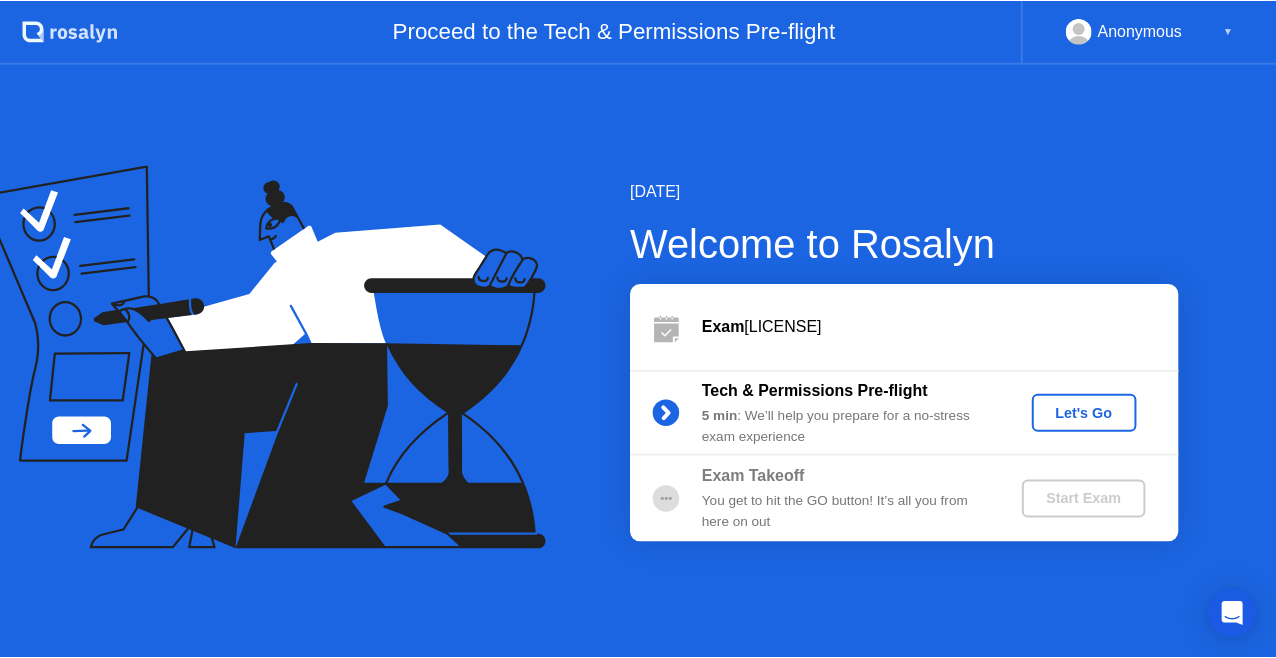 scroll, scrollTop: 0, scrollLeft: 0, axis: both 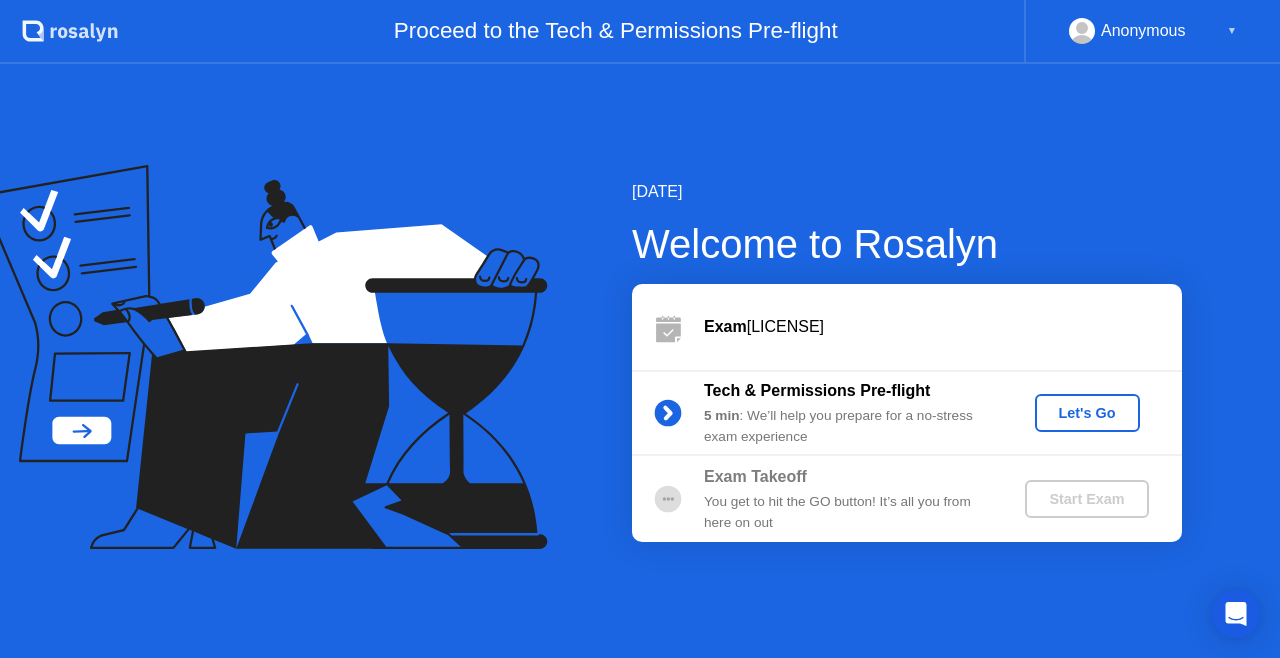 click on "Let's Go" 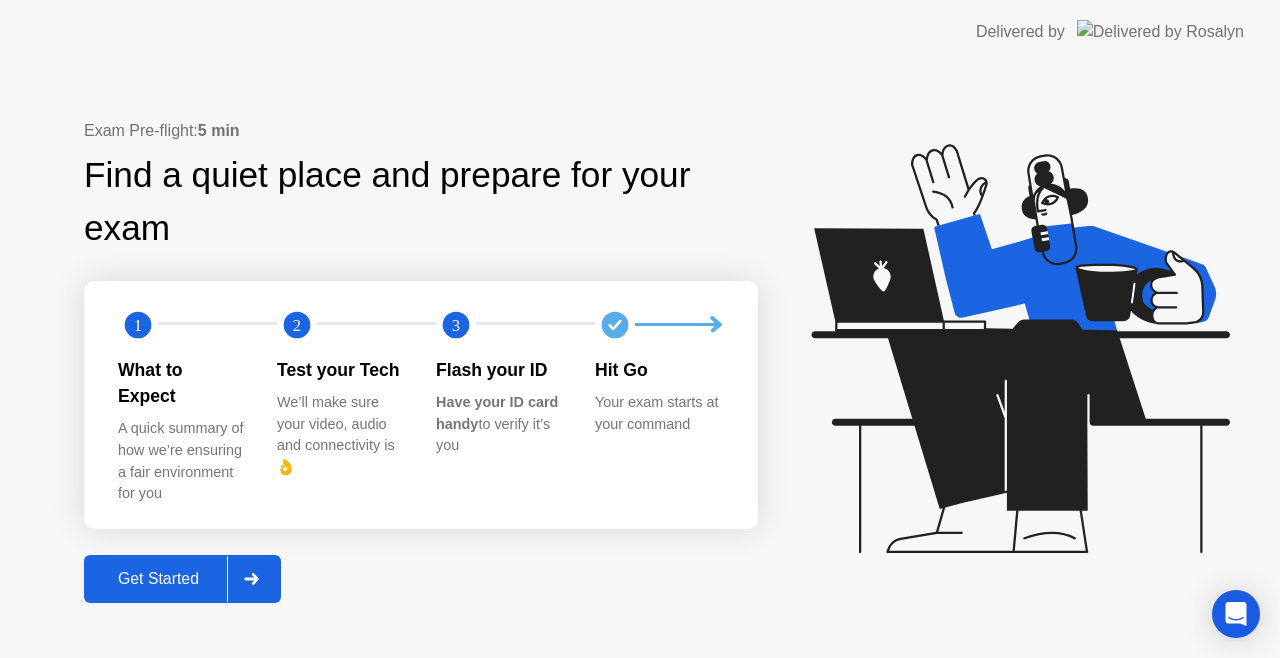click on "Get Started" 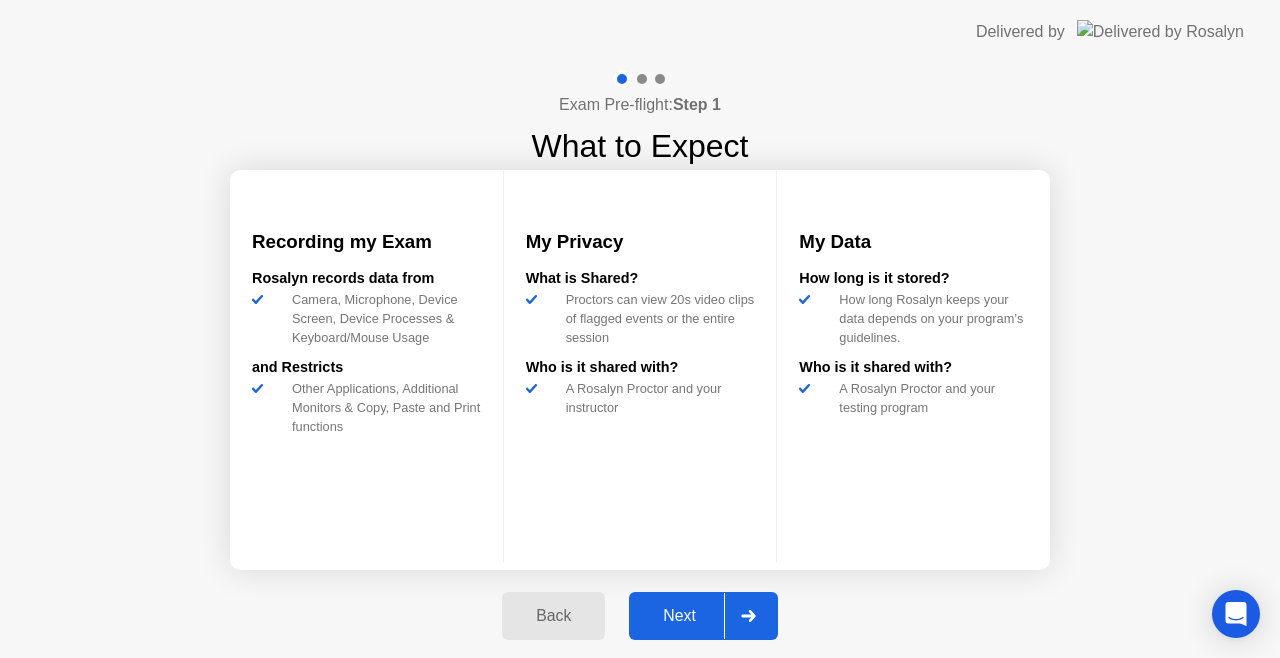 click on "Next" 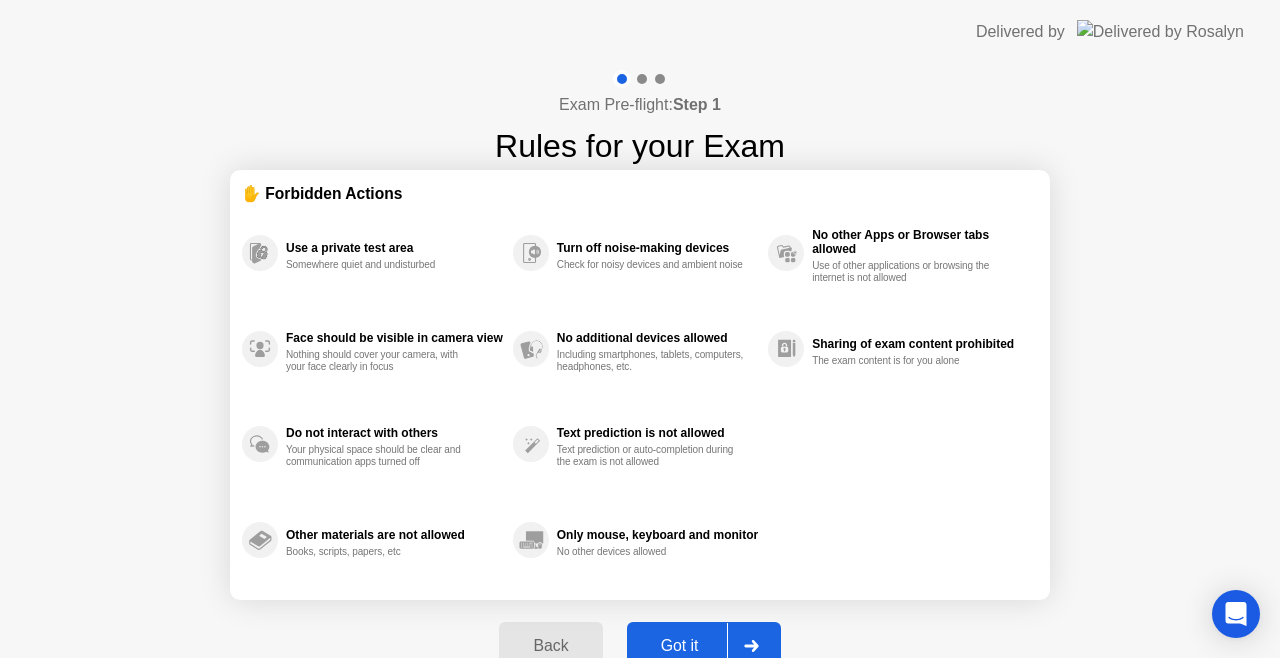 click on "Got it" 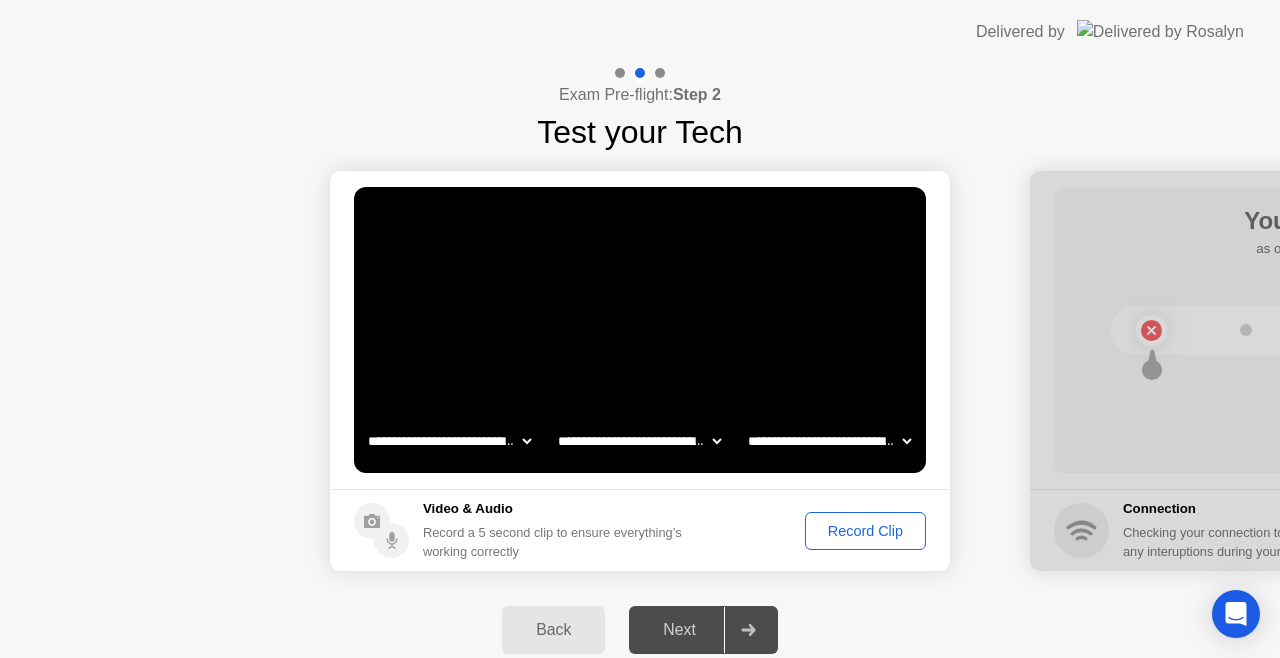 click on "Record Clip" 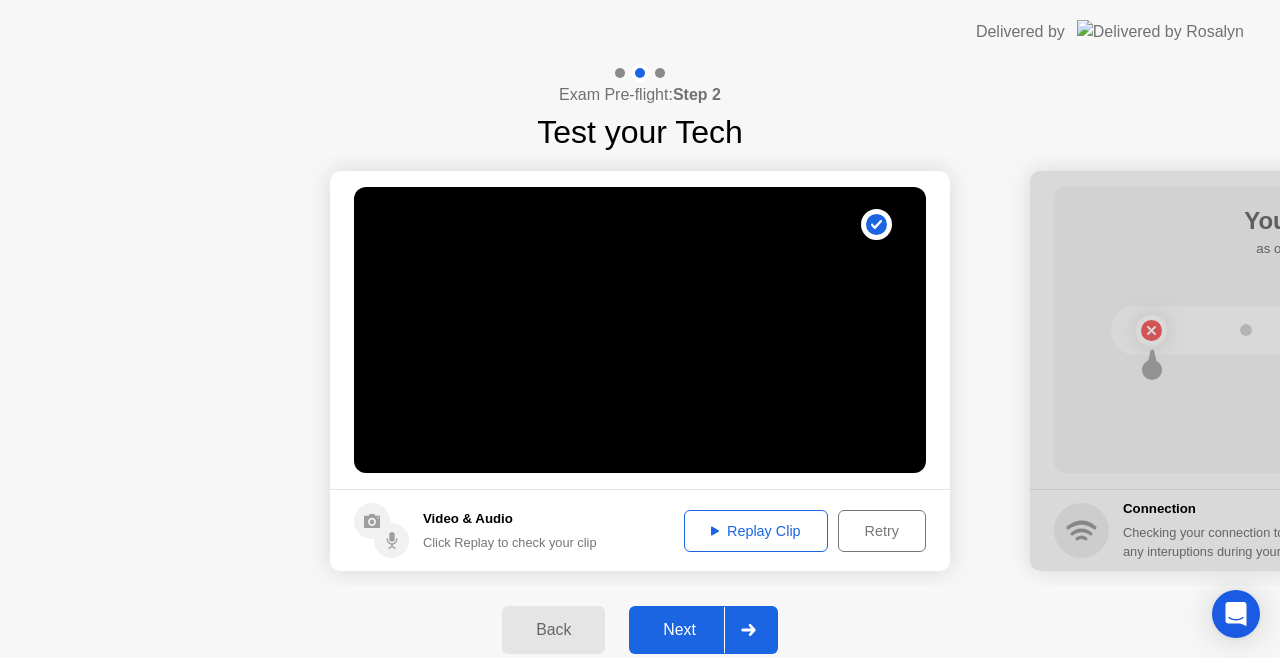 click on "Replay Clip" 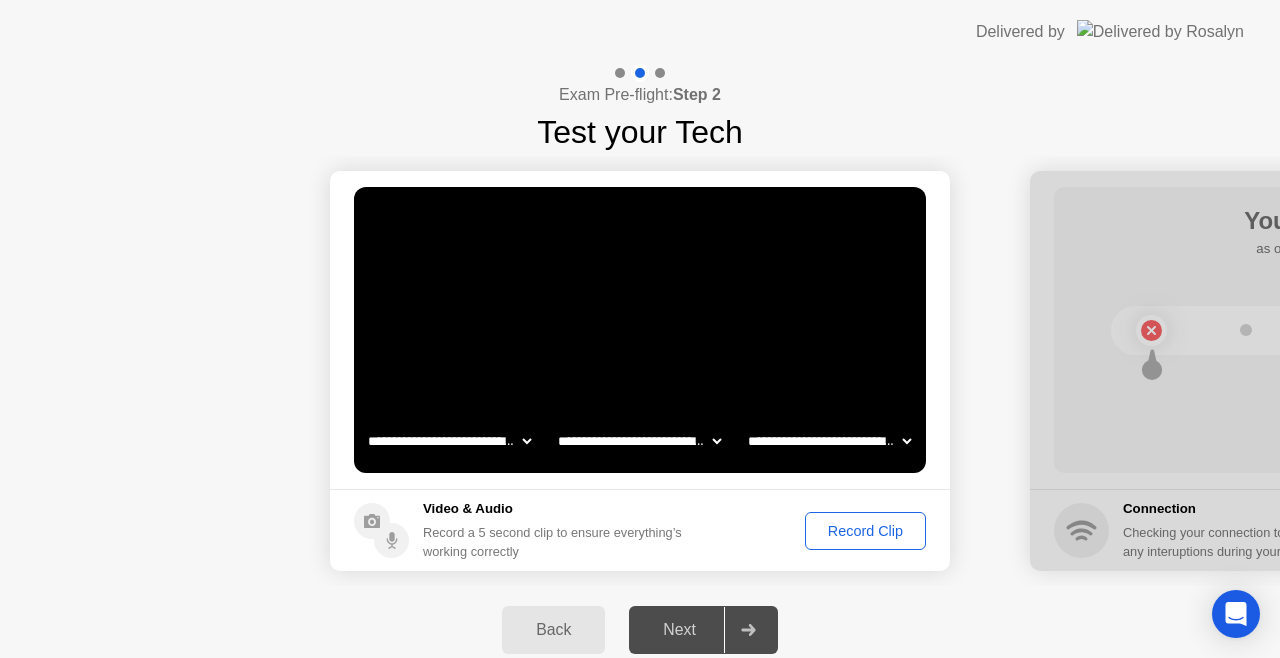 click on "Record Clip" 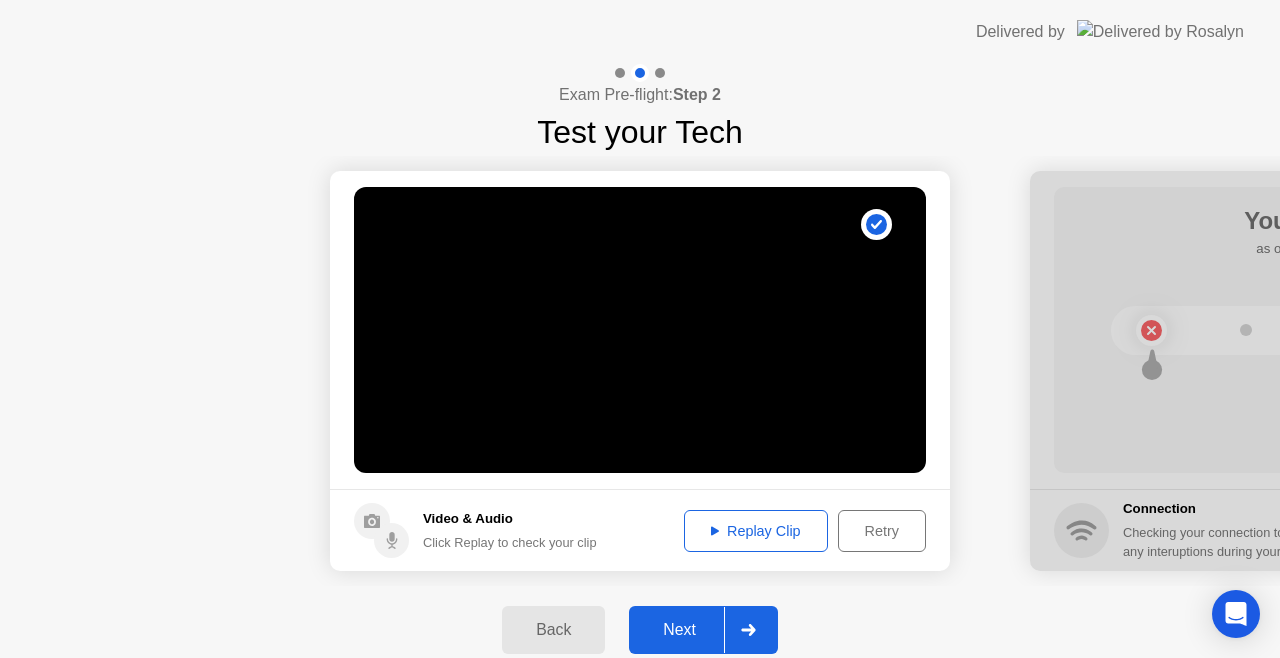 click on "Next" 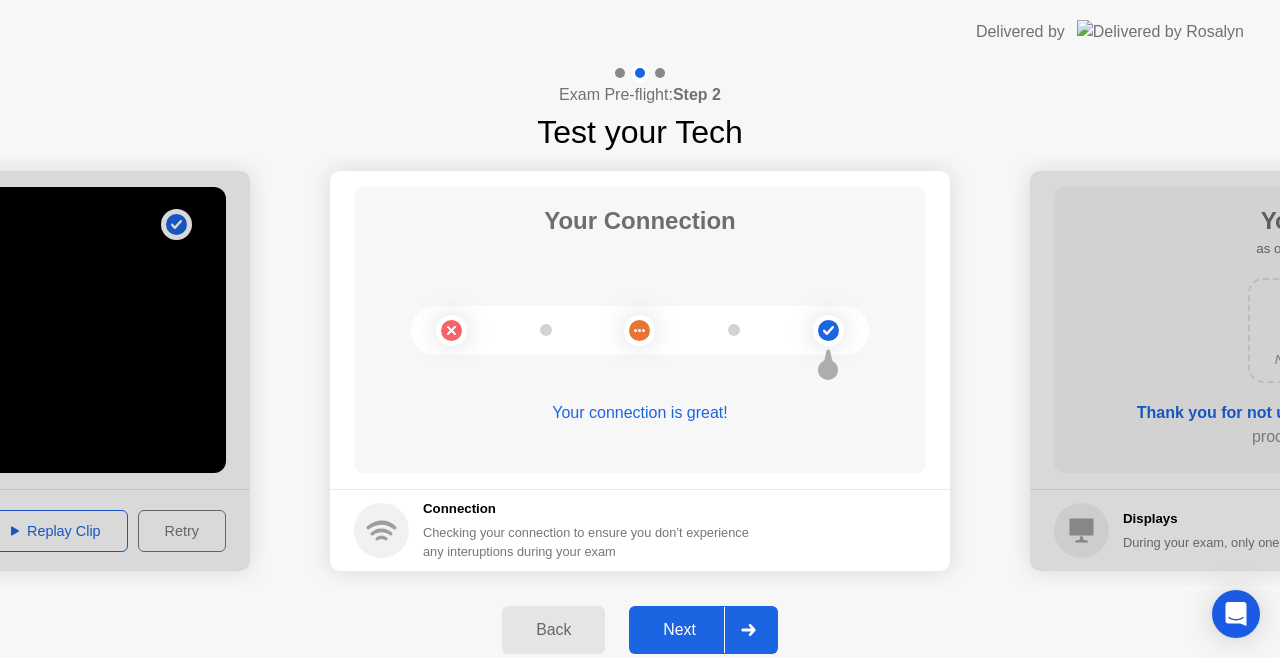 click on "Next" 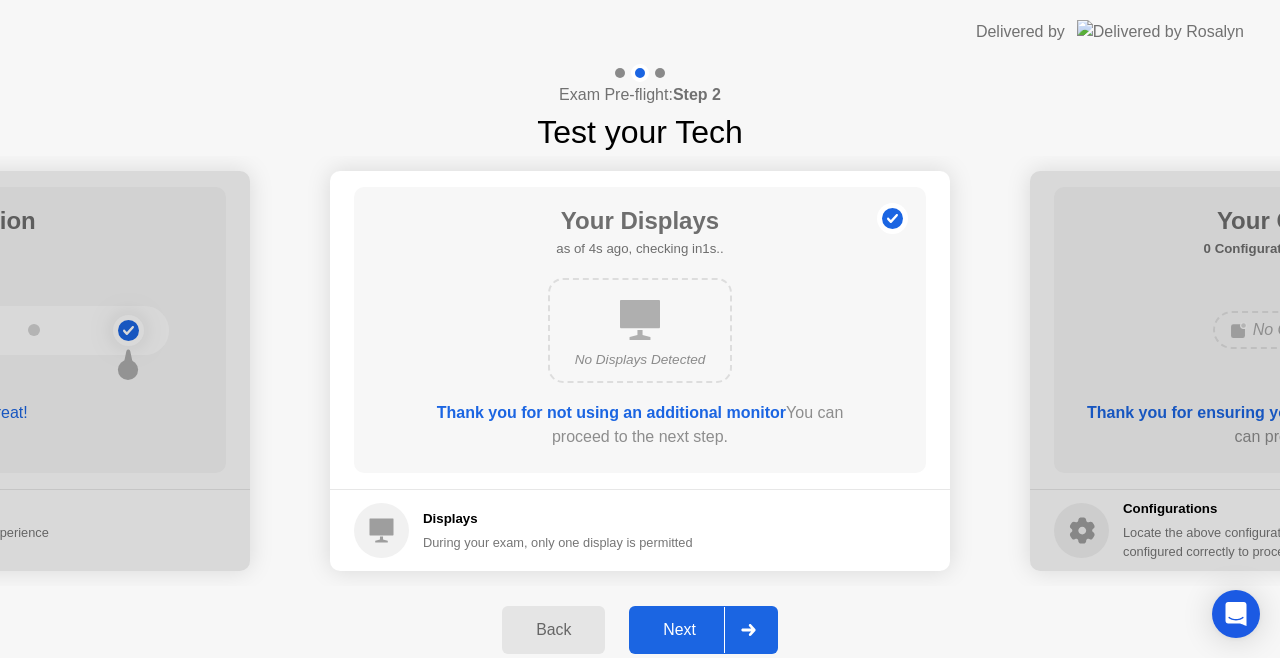 click on "Next" 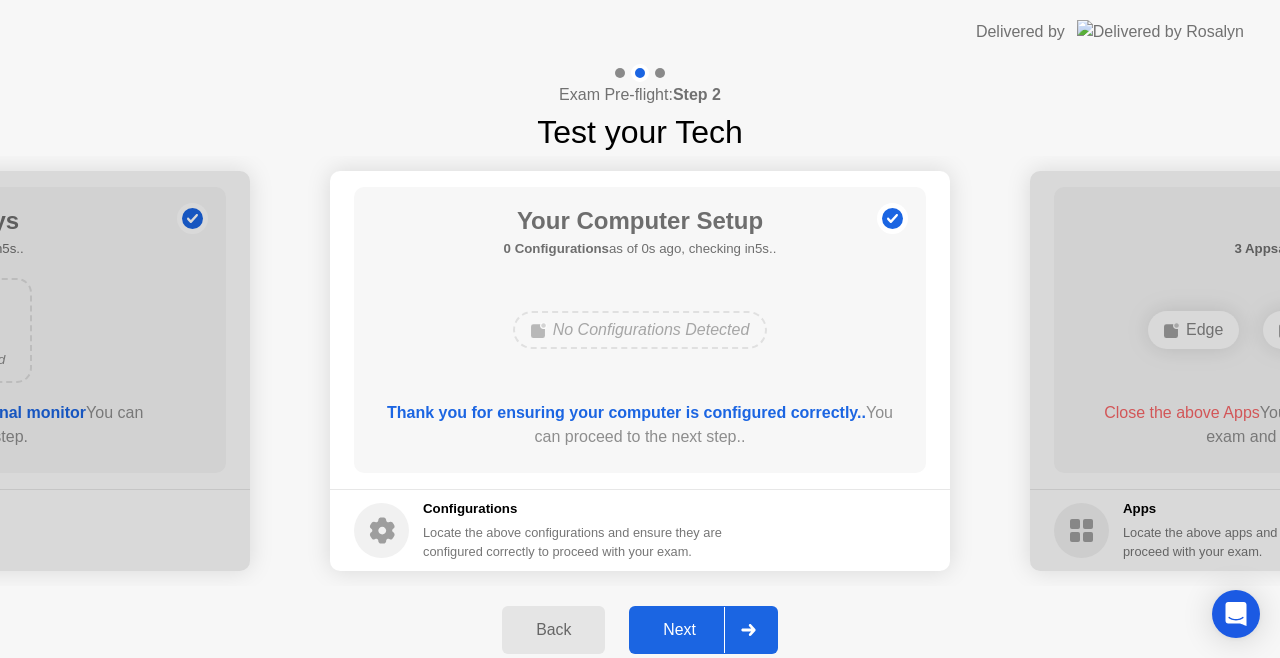 click on "Next" 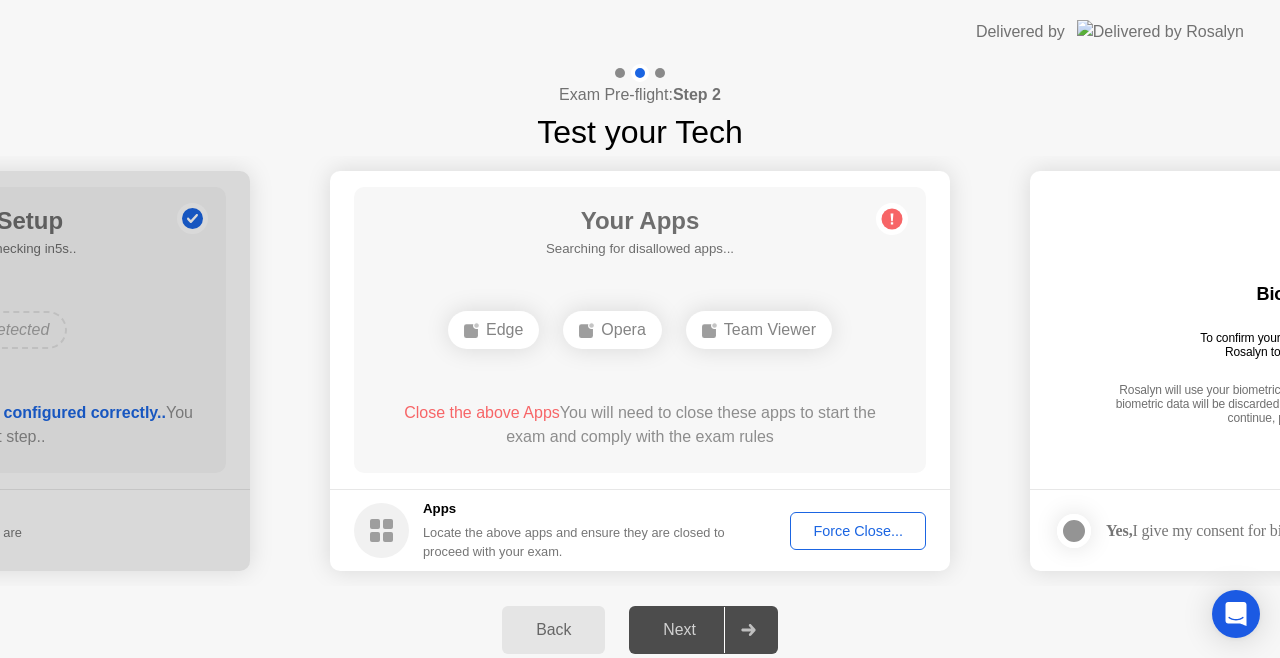 click on "Force Close..." 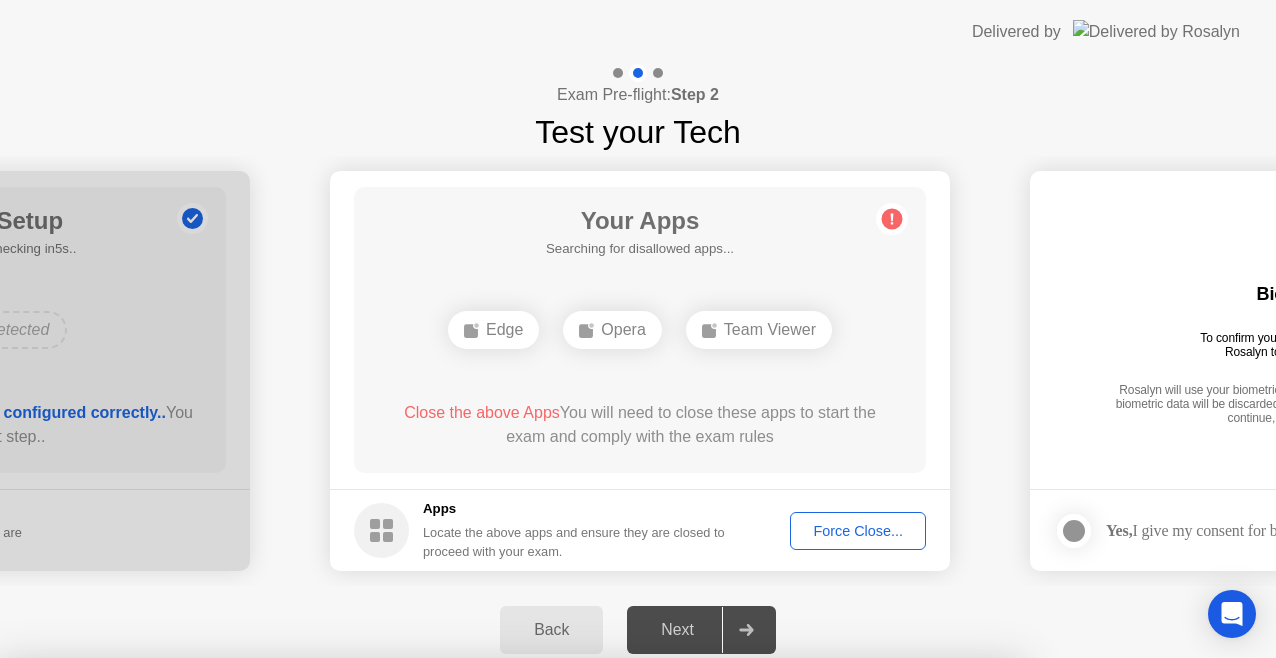 click on "Cancel" at bounding box center [440, 934] 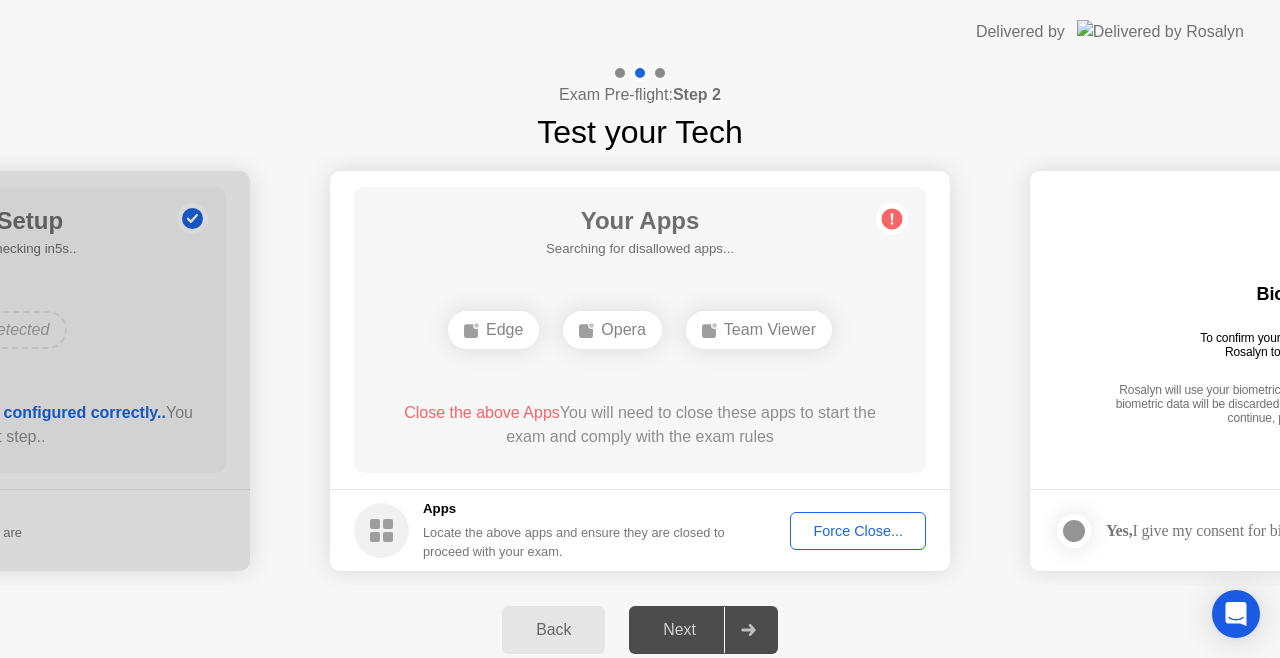 click on "Force Close..." 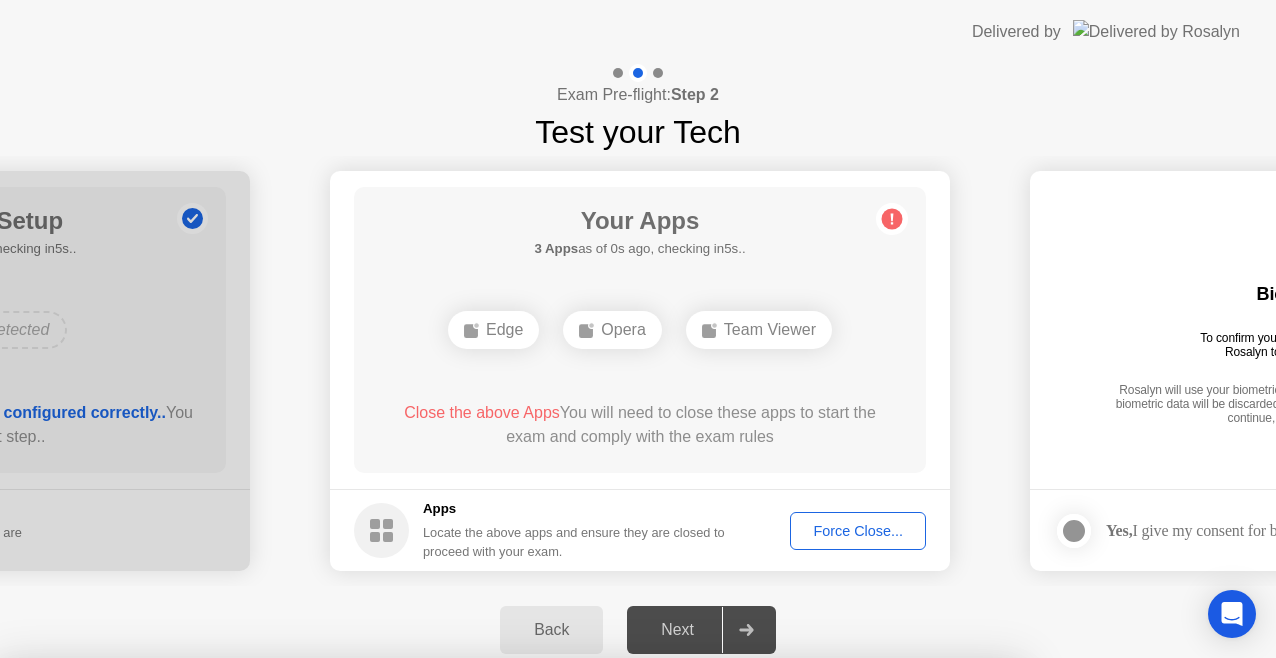click on "Confirm" at bounding box center (577, 934) 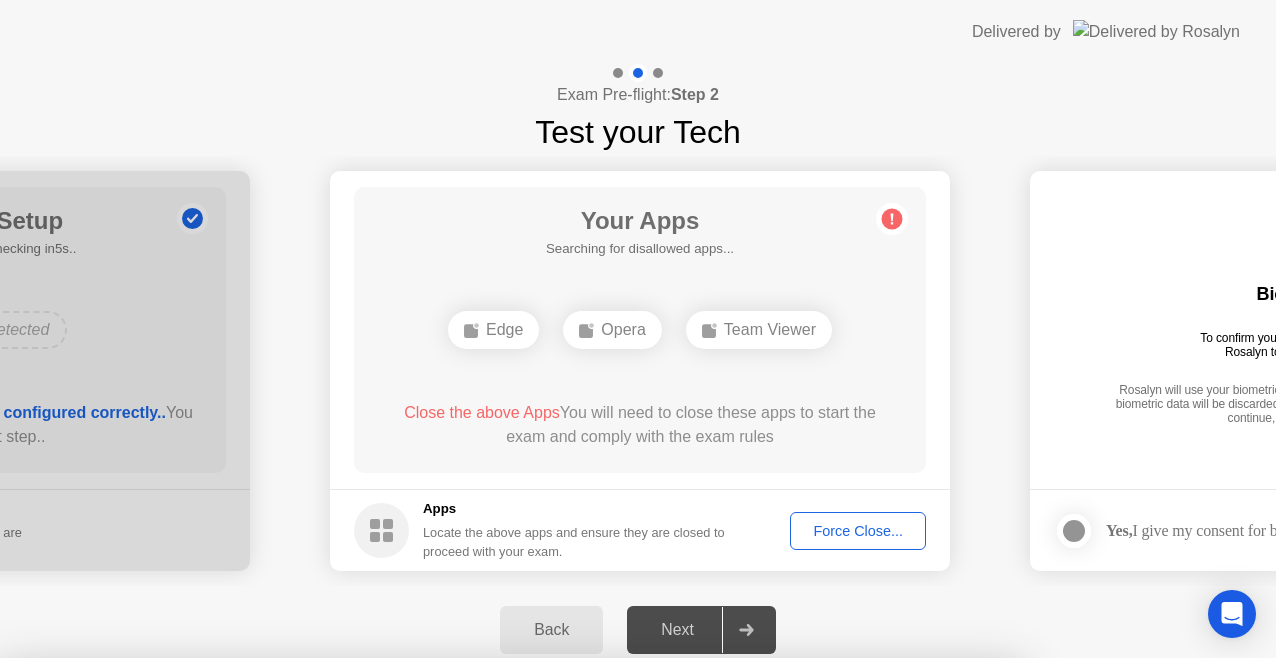 click on "Read More" at bounding box center [573, 896] 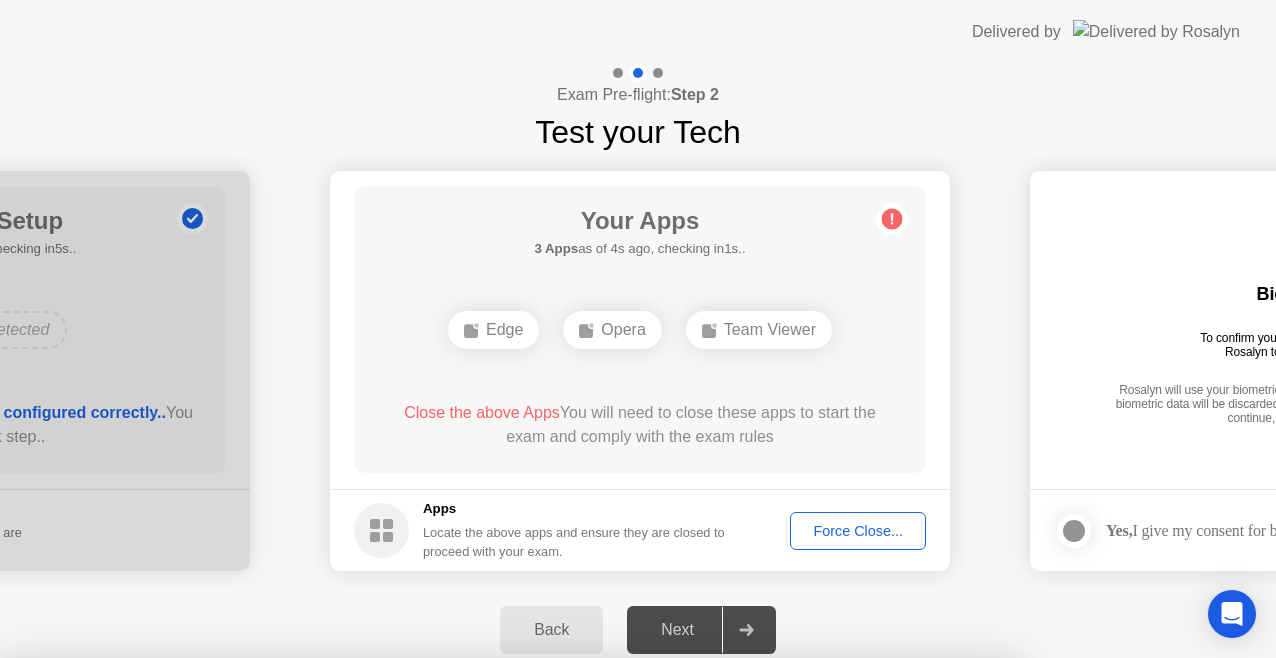 click on "Close" at bounding box center [429, 896] 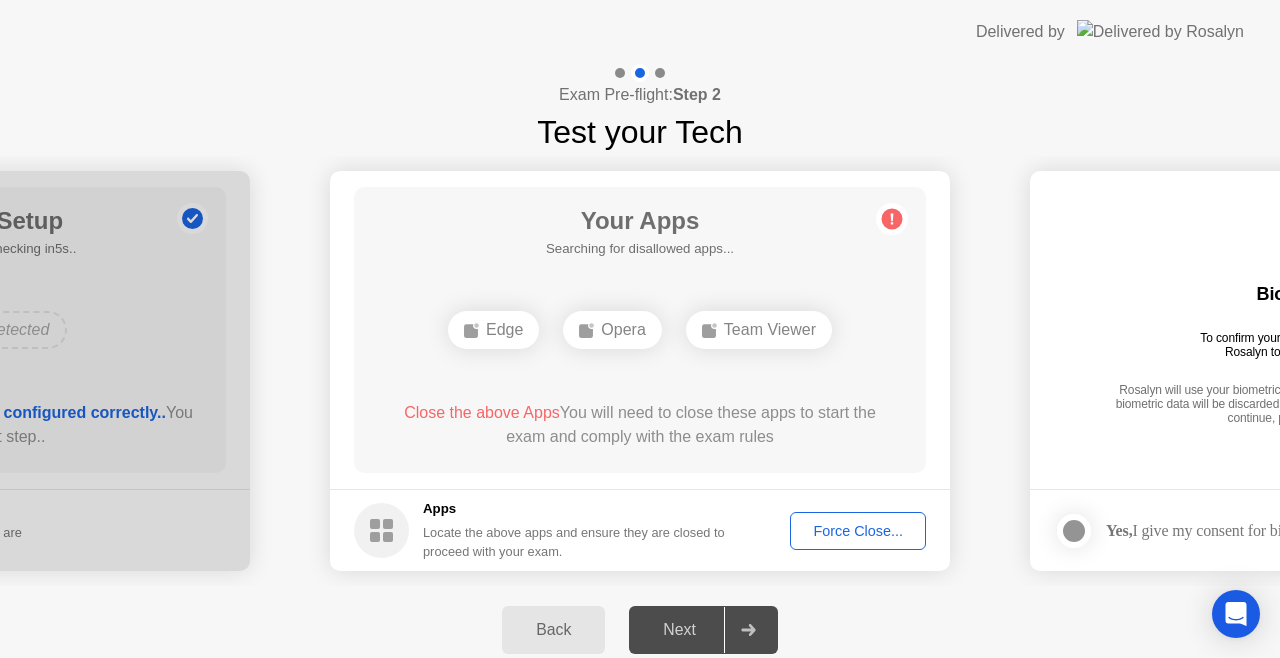 click on "Force Close..." 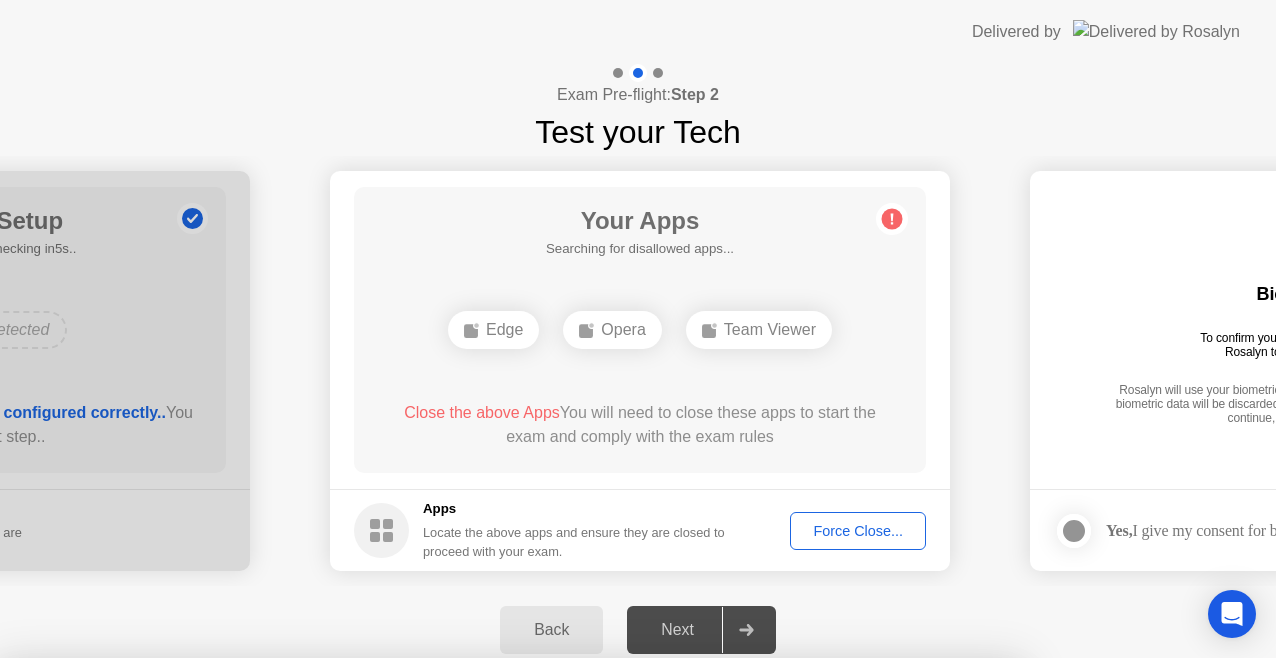click on "Confirm" at bounding box center (577, 934) 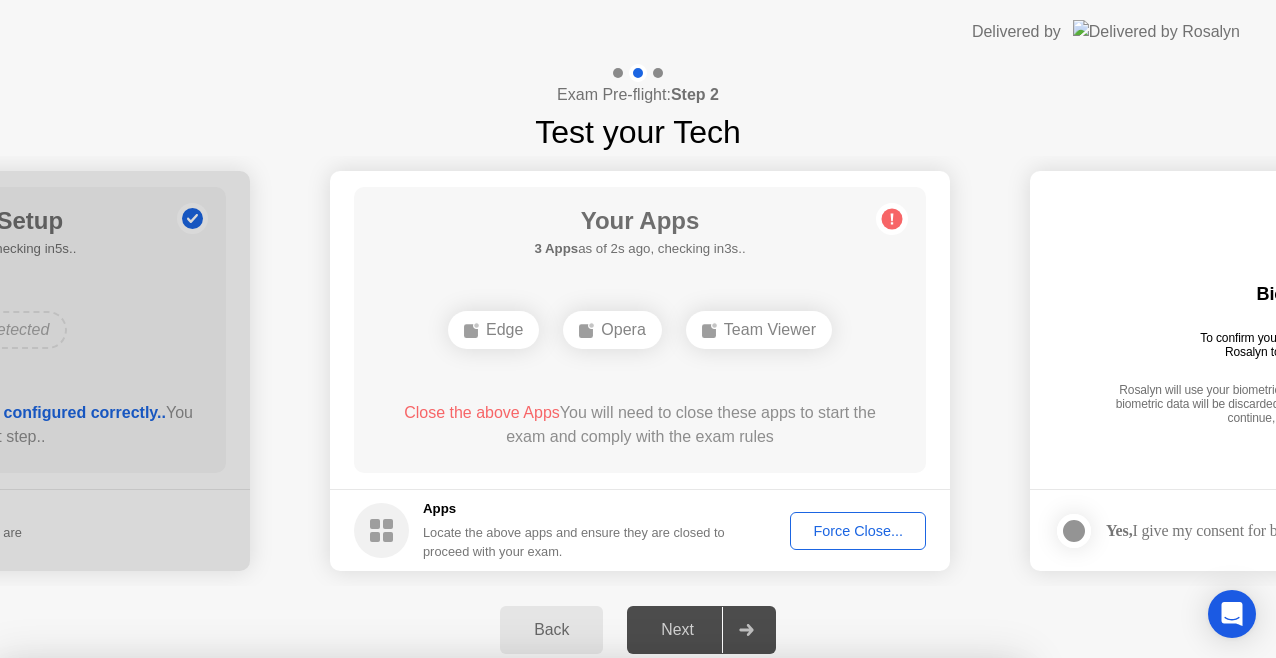 click on "Team Viewer" at bounding box center [510, 829] 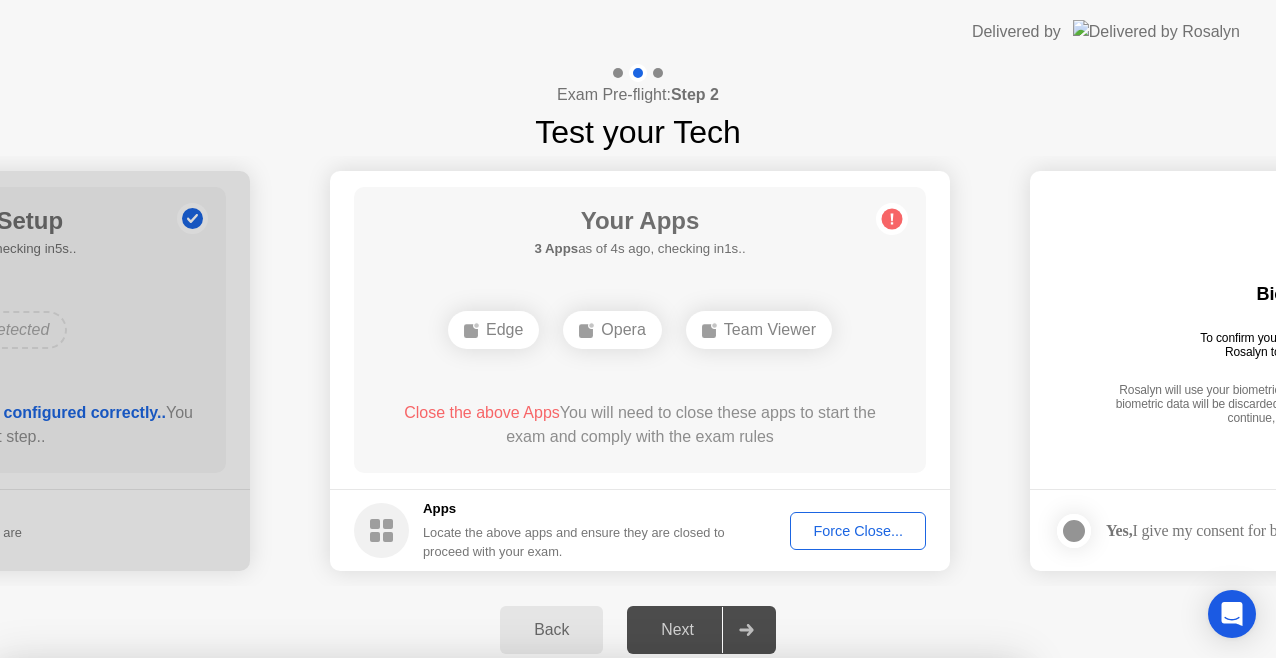 click on "Close" at bounding box center (429, 896) 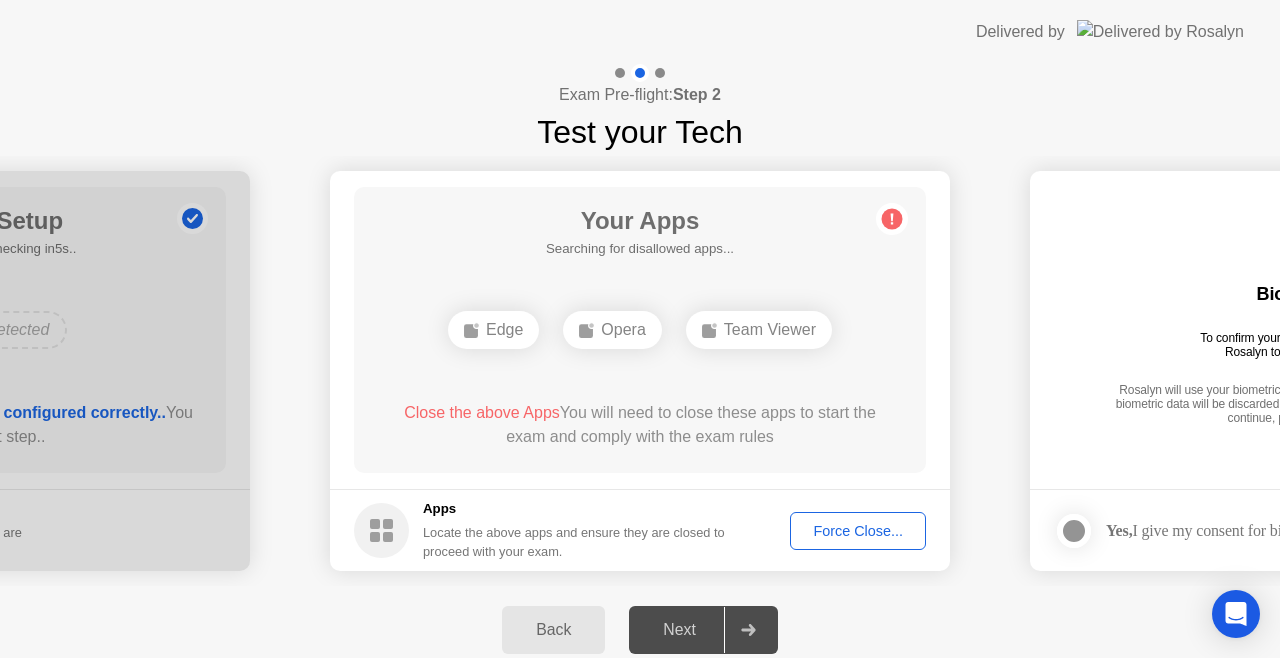 click on "Force Close..." 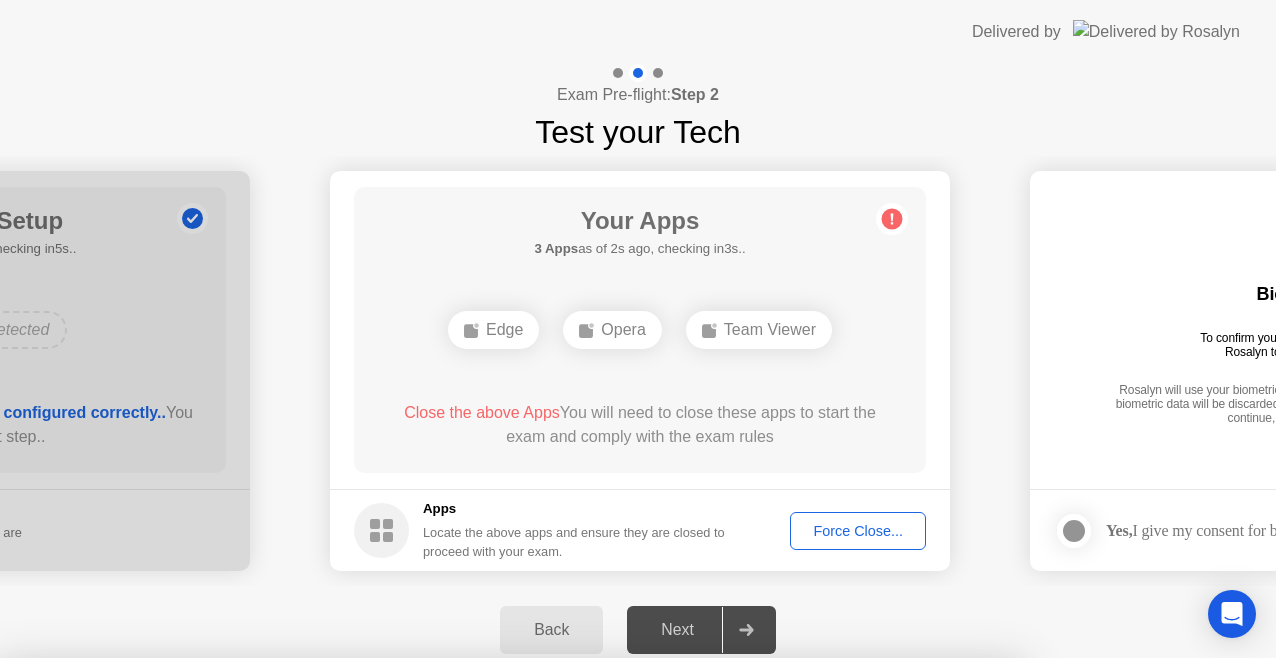 click on "Confirm" at bounding box center (577, 934) 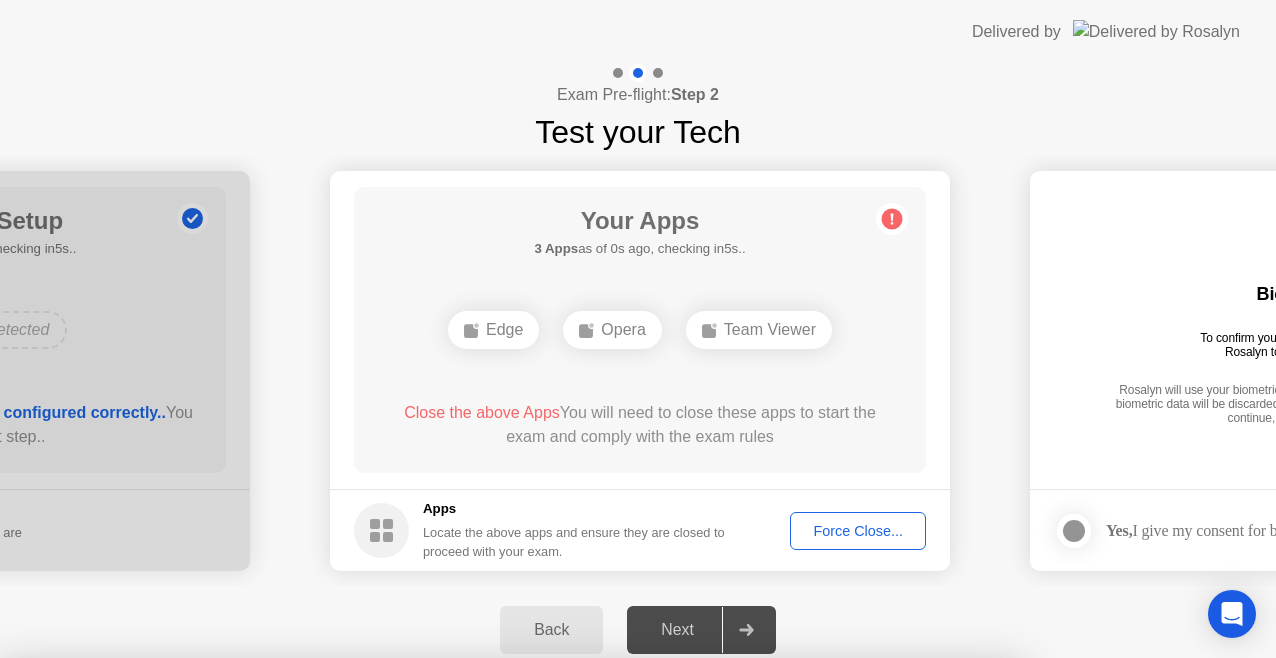 click on "Team Viewer" at bounding box center (510, 829) 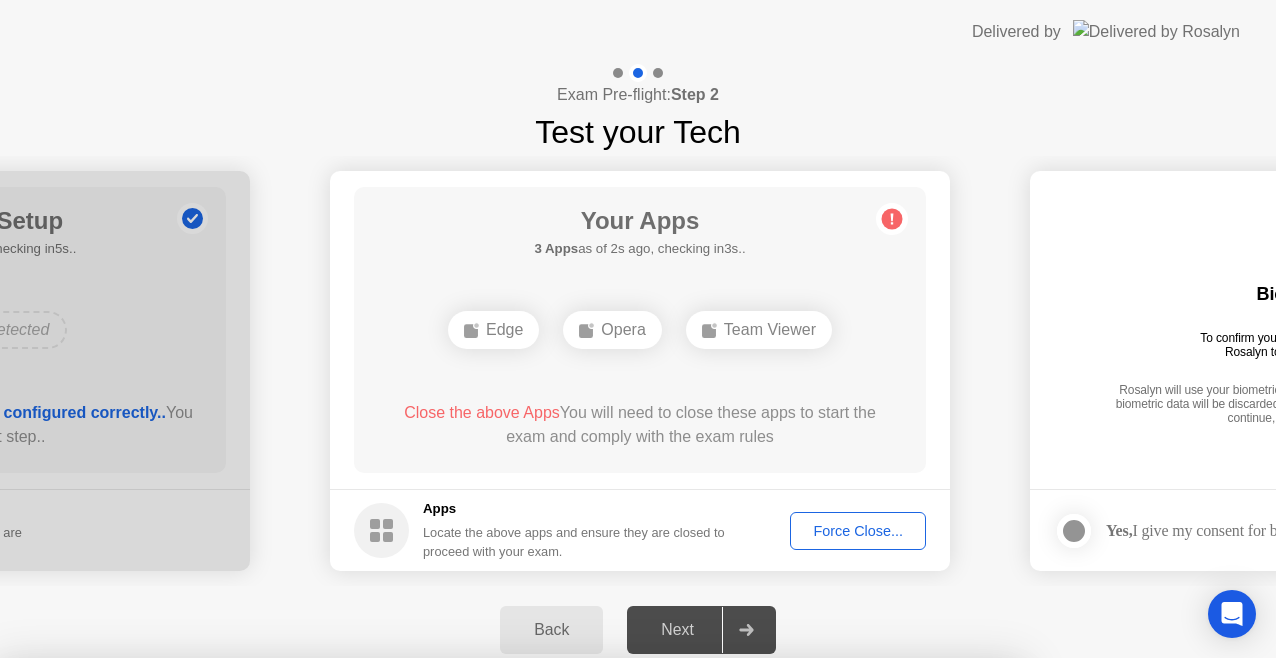 click on "Close" at bounding box center (429, 896) 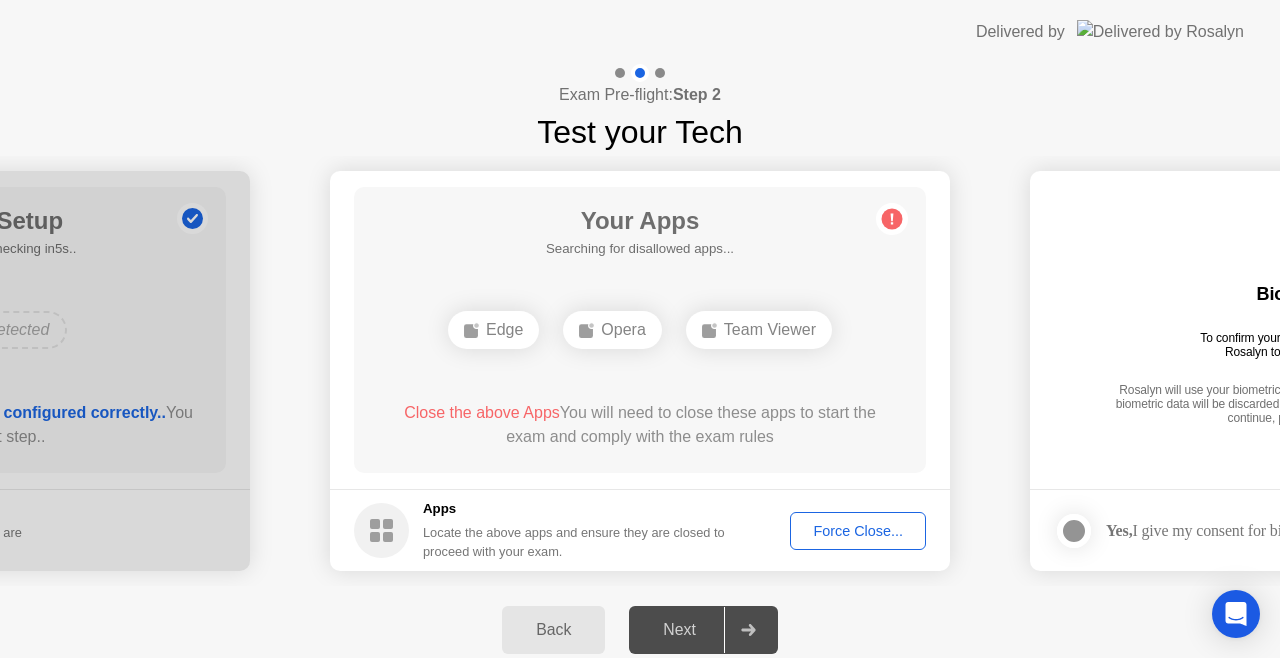 click on "Force Close..." 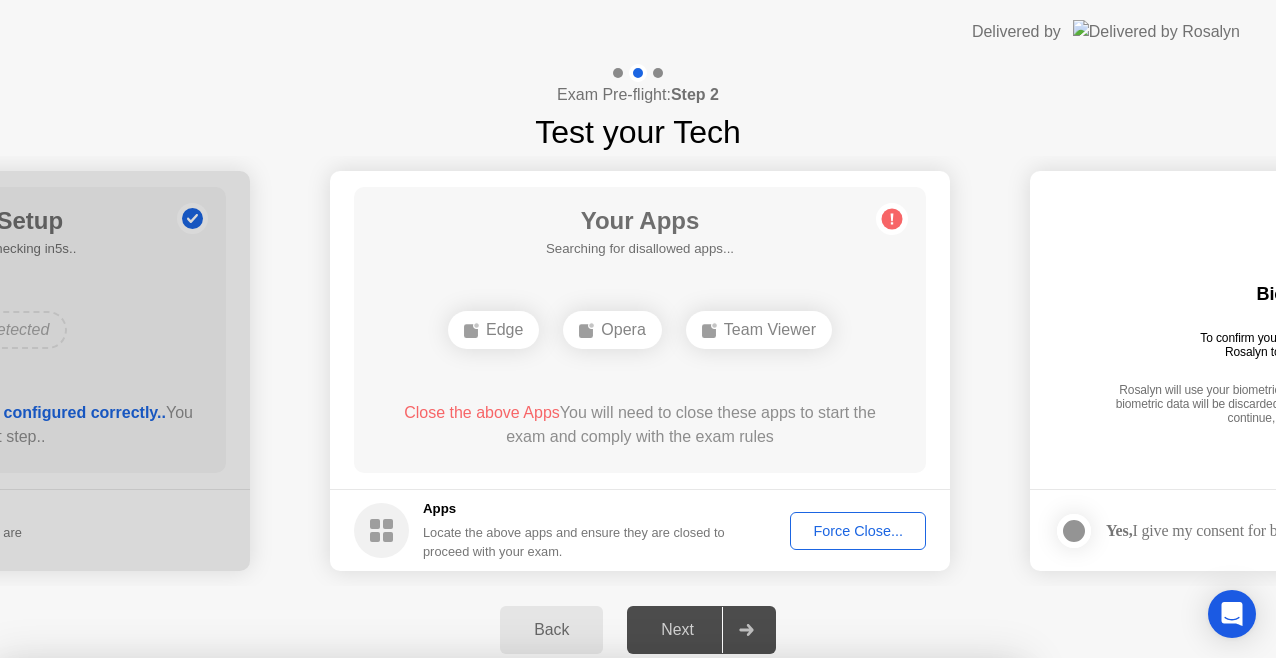 click on "Confirm" at bounding box center (577, 934) 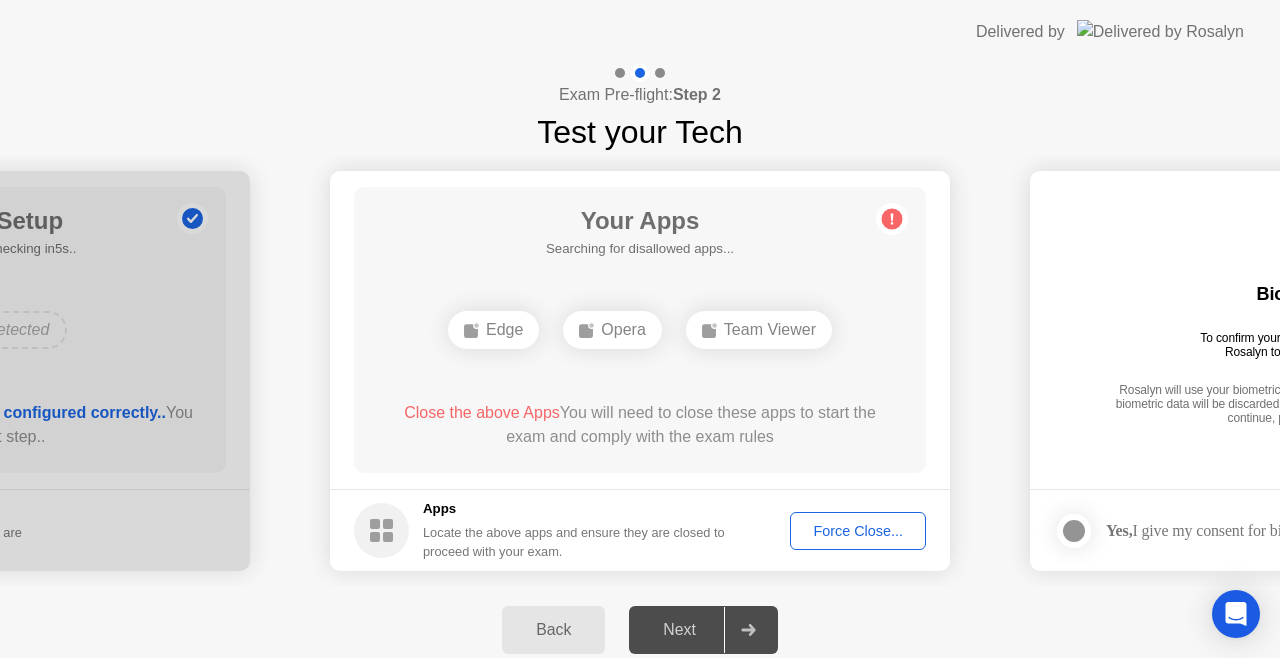 click on "Force Close..." 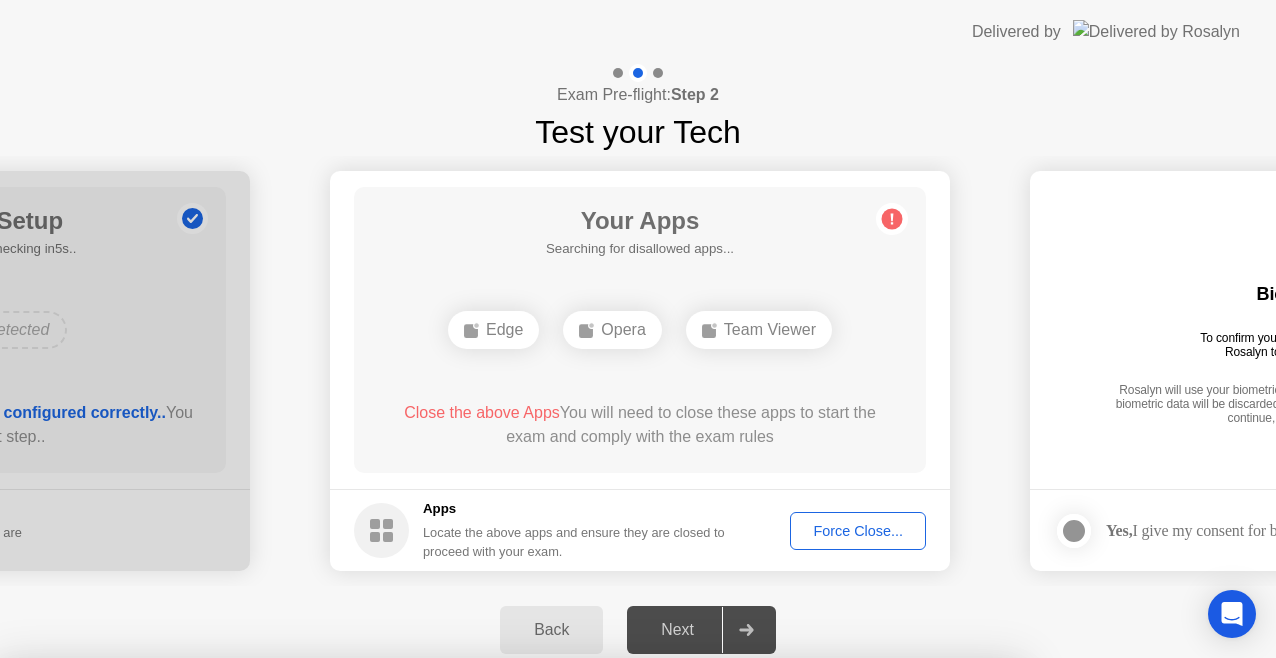 click on "Confirm" at bounding box center (577, 934) 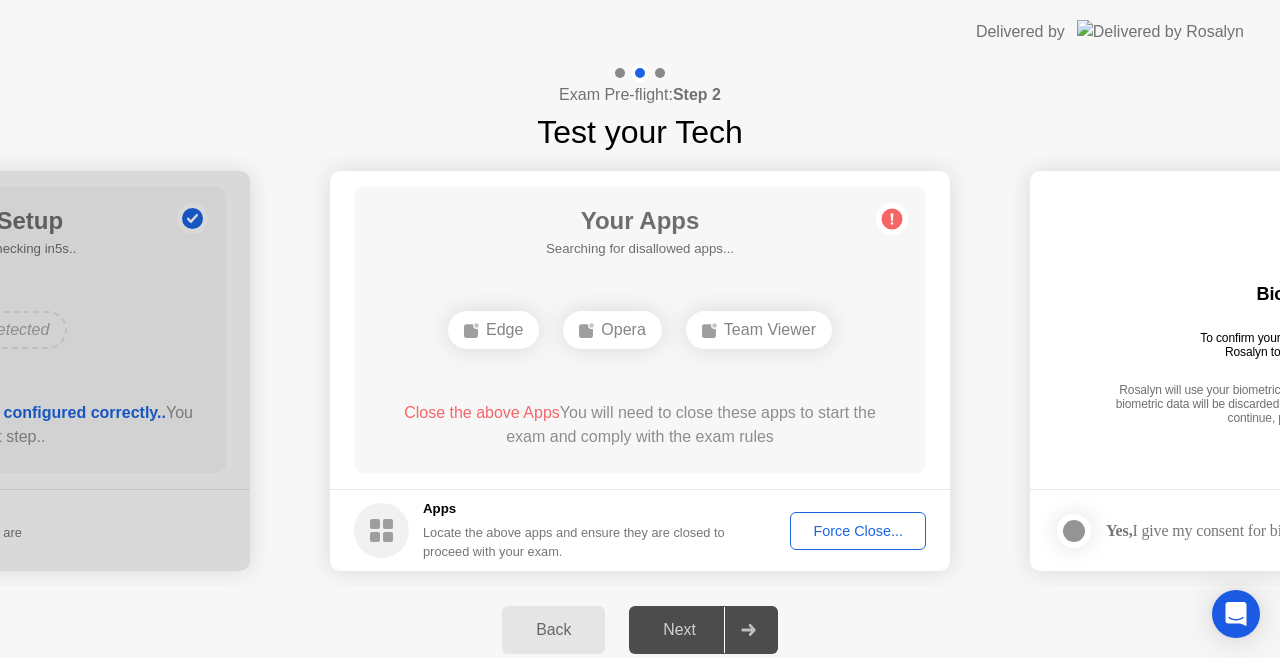 click on "Force Close..." 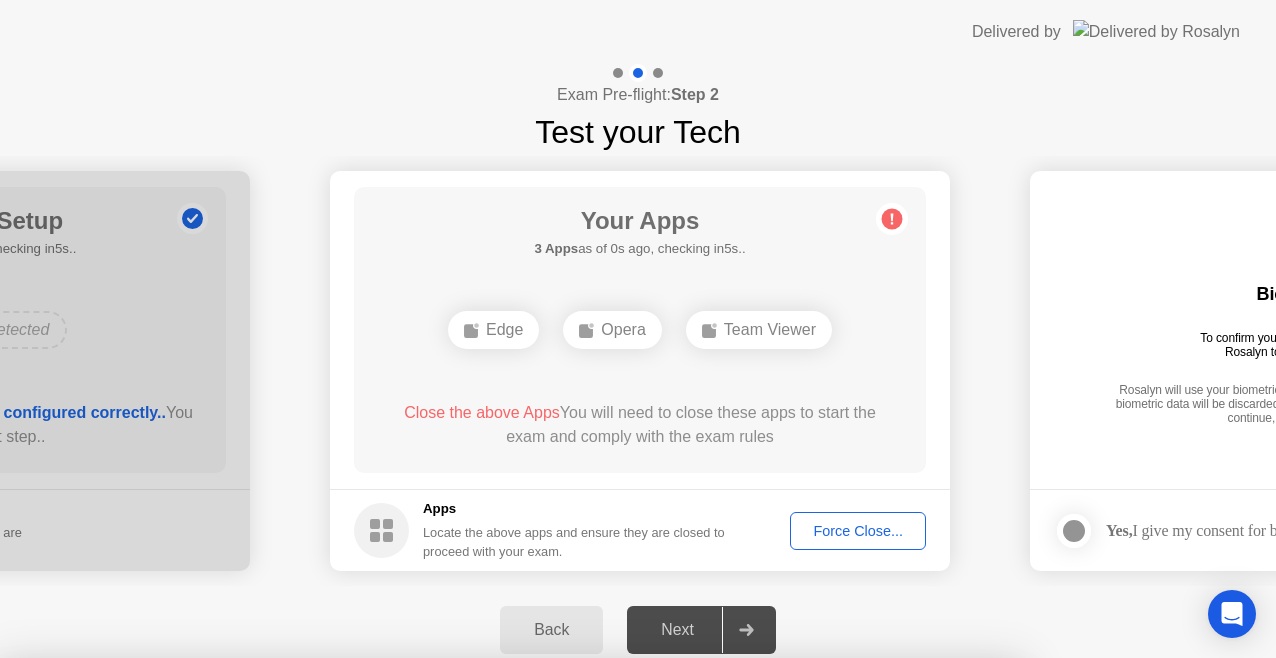 click on "Confirm" at bounding box center (577, 934) 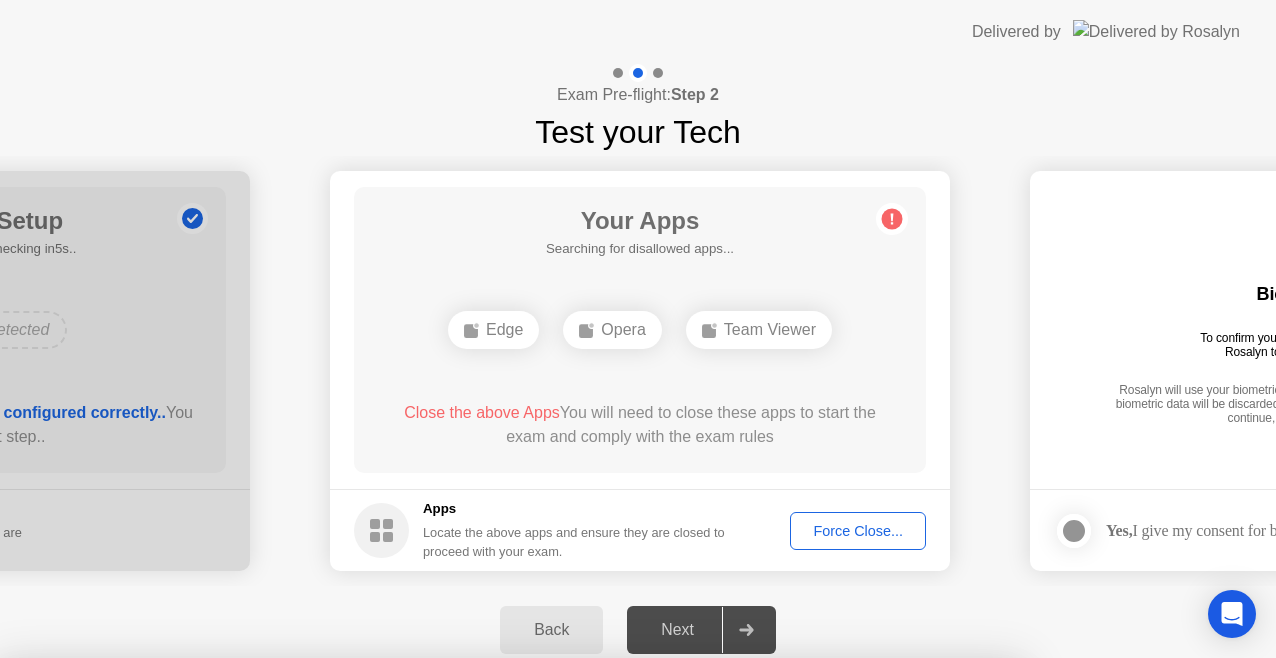 click on "Close" at bounding box center [429, 896] 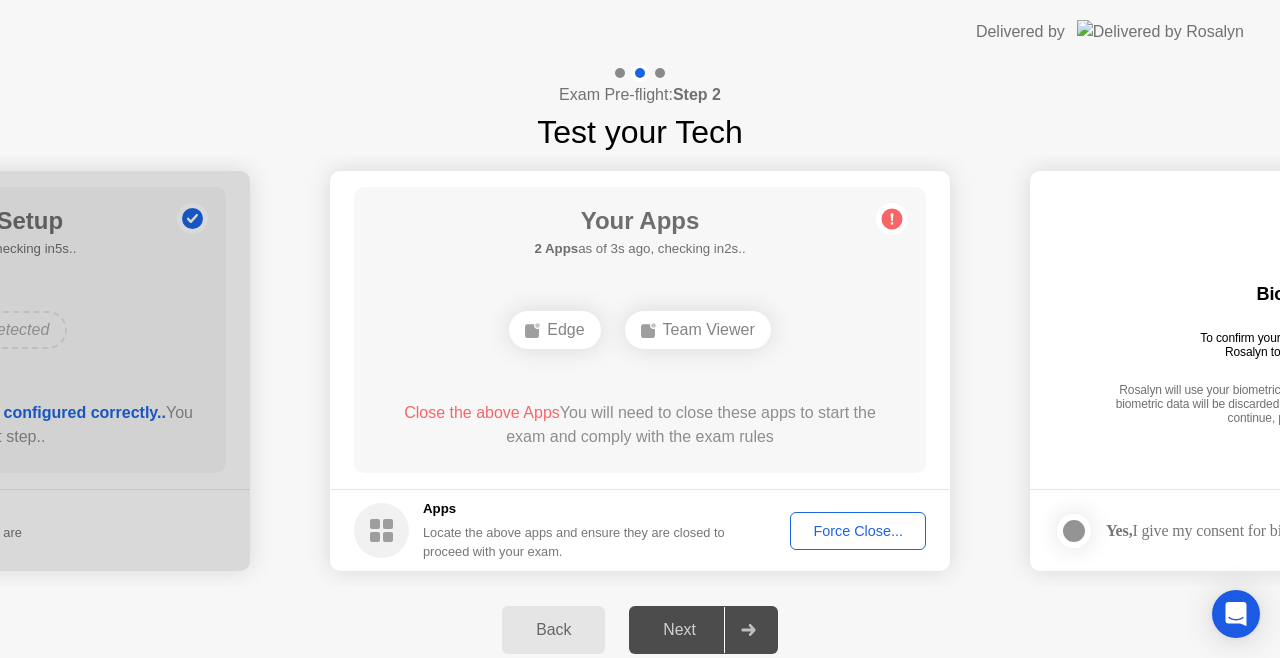 click on "Force Close..." 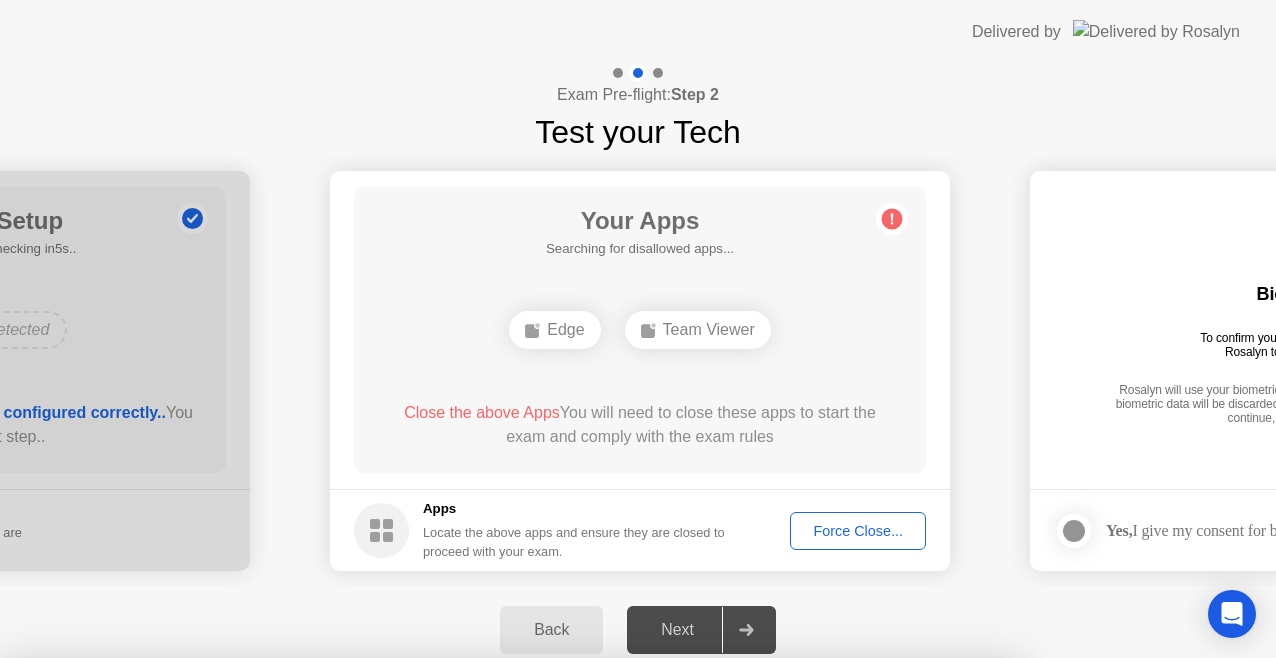 click on "Confirm" at bounding box center [577, 934] 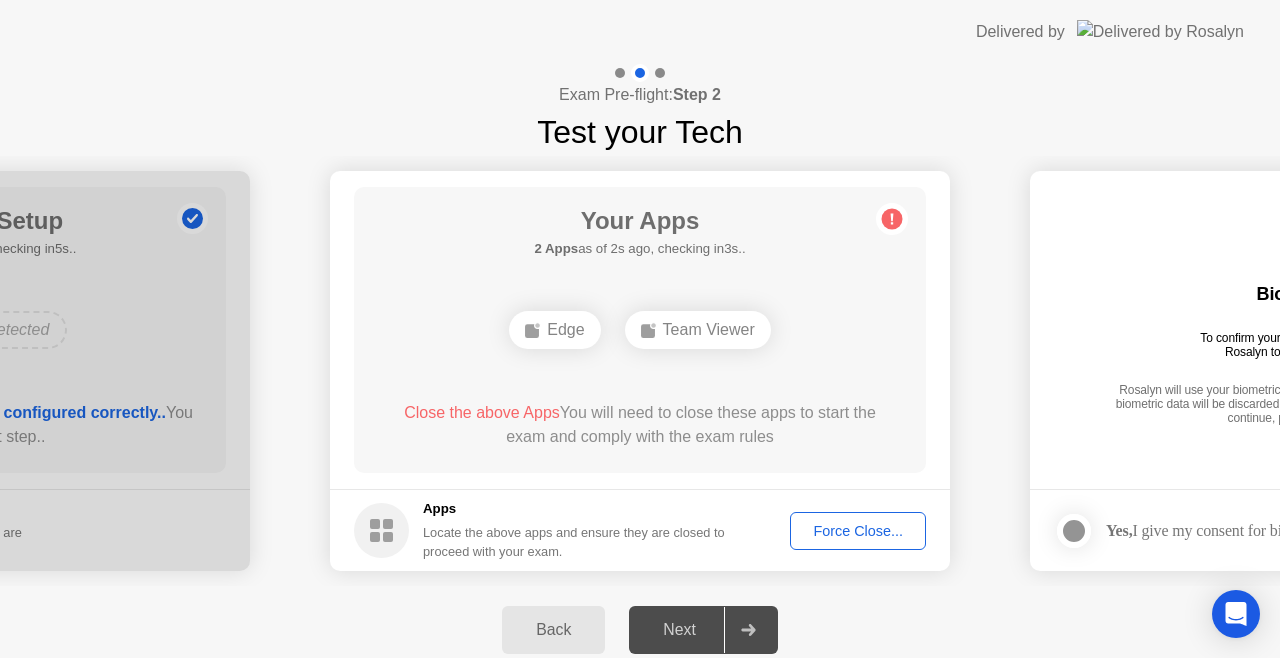 click on "Force Close..." 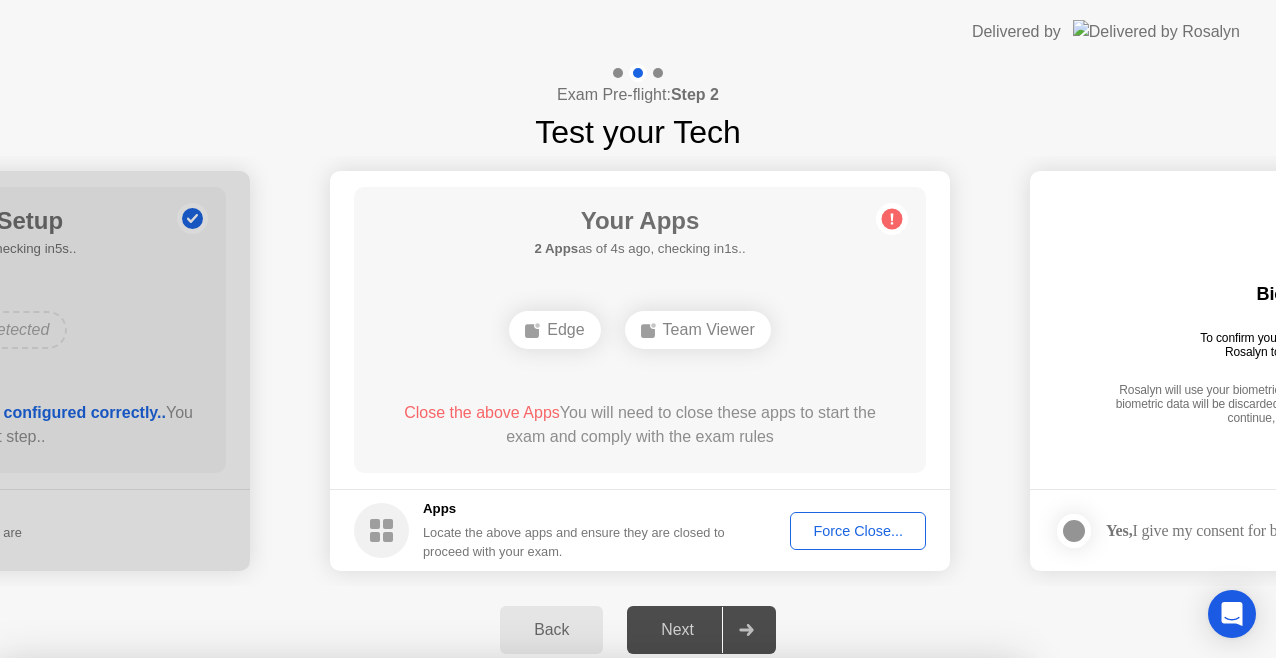 click on "Confirm" at bounding box center [577, 934] 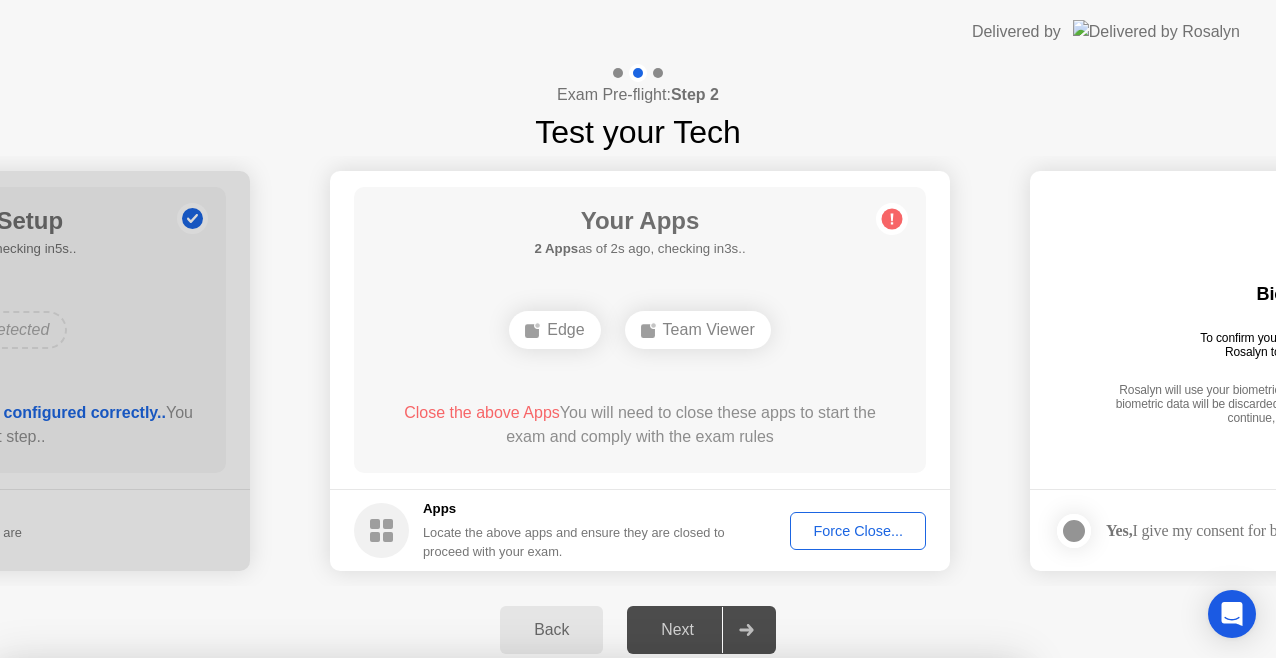 click on "Close" at bounding box center (429, 896) 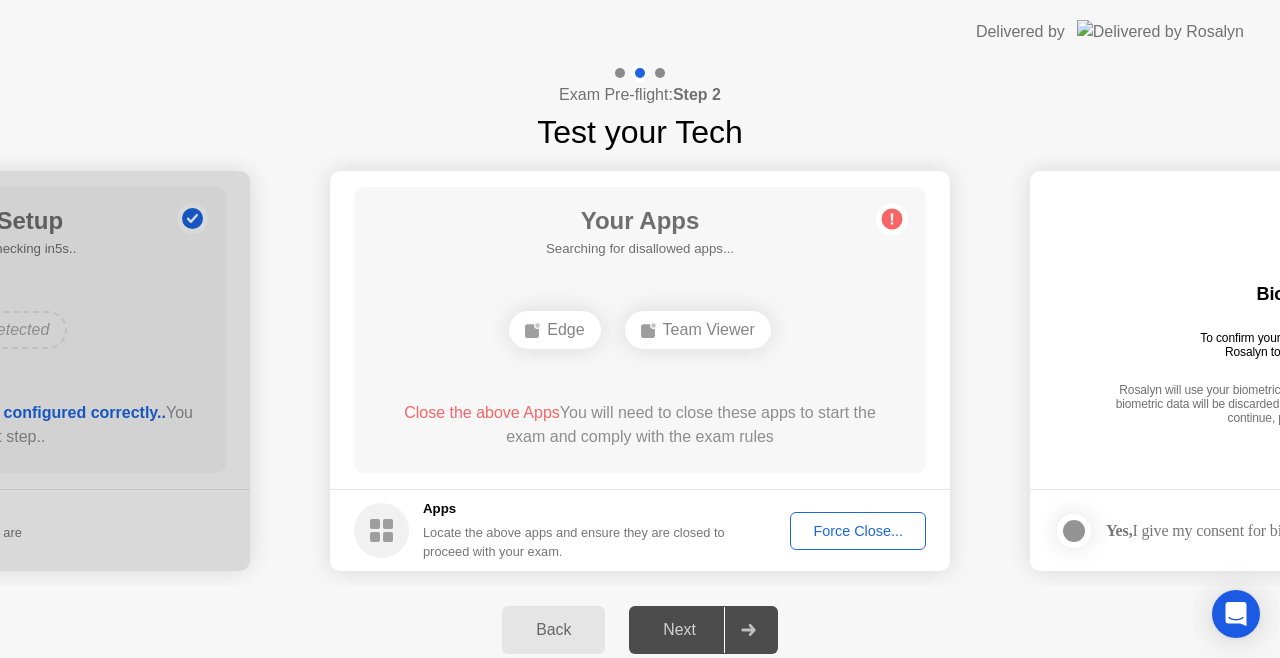 click on "Force Close..." 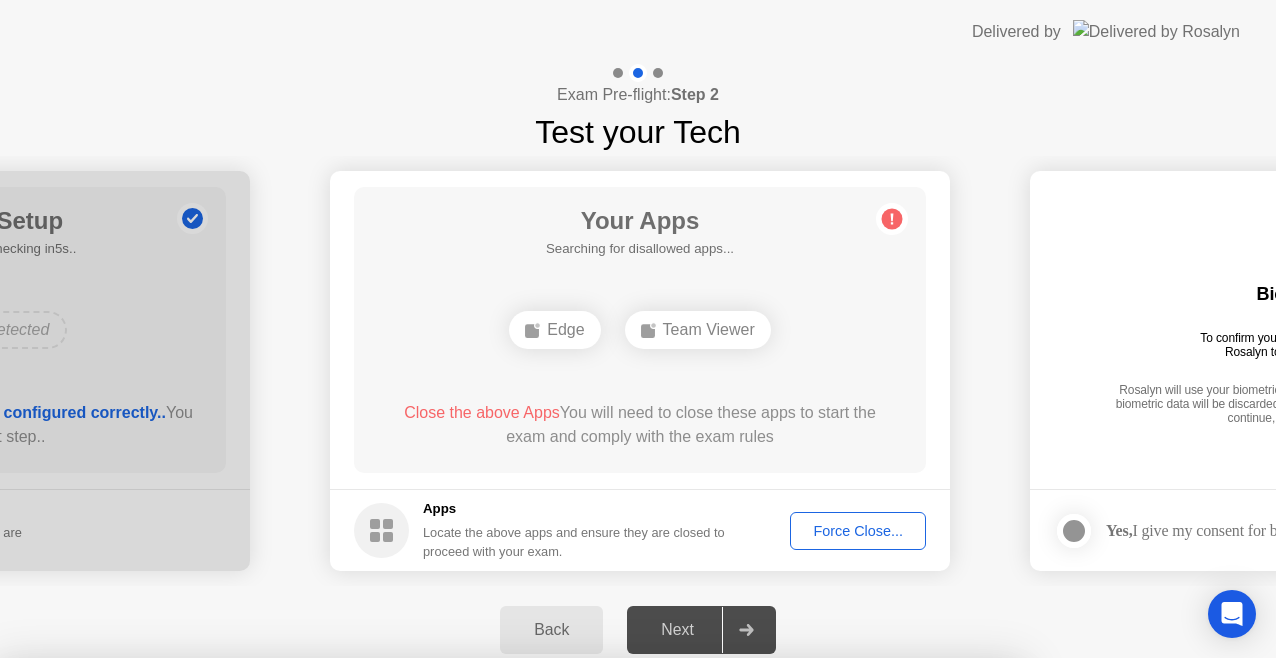 click on "Confirm" at bounding box center (577, 934) 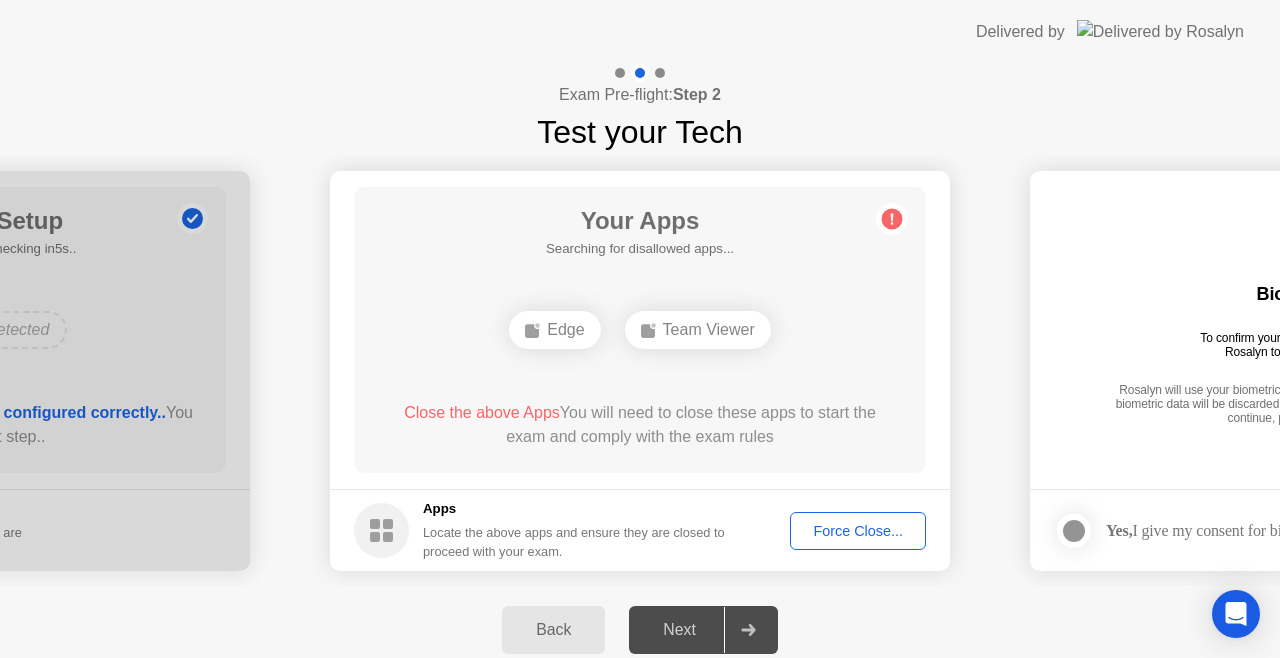 click on "Edge" 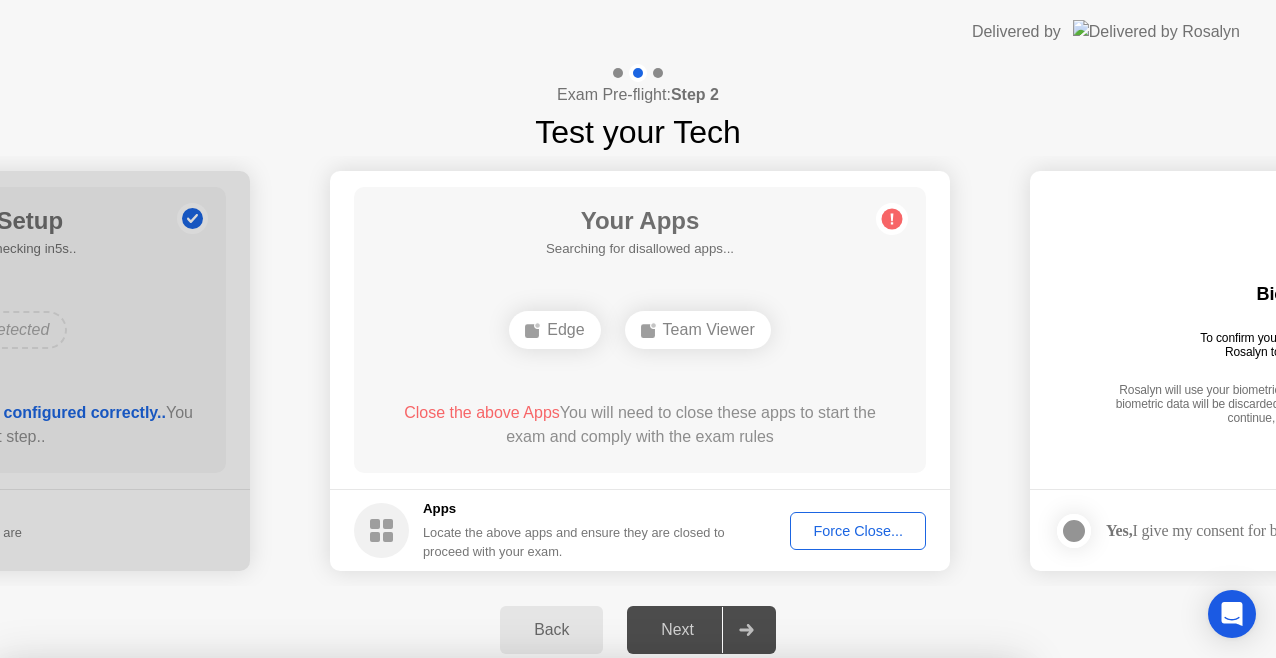 click on "Team Viewer" at bounding box center [510, 829] 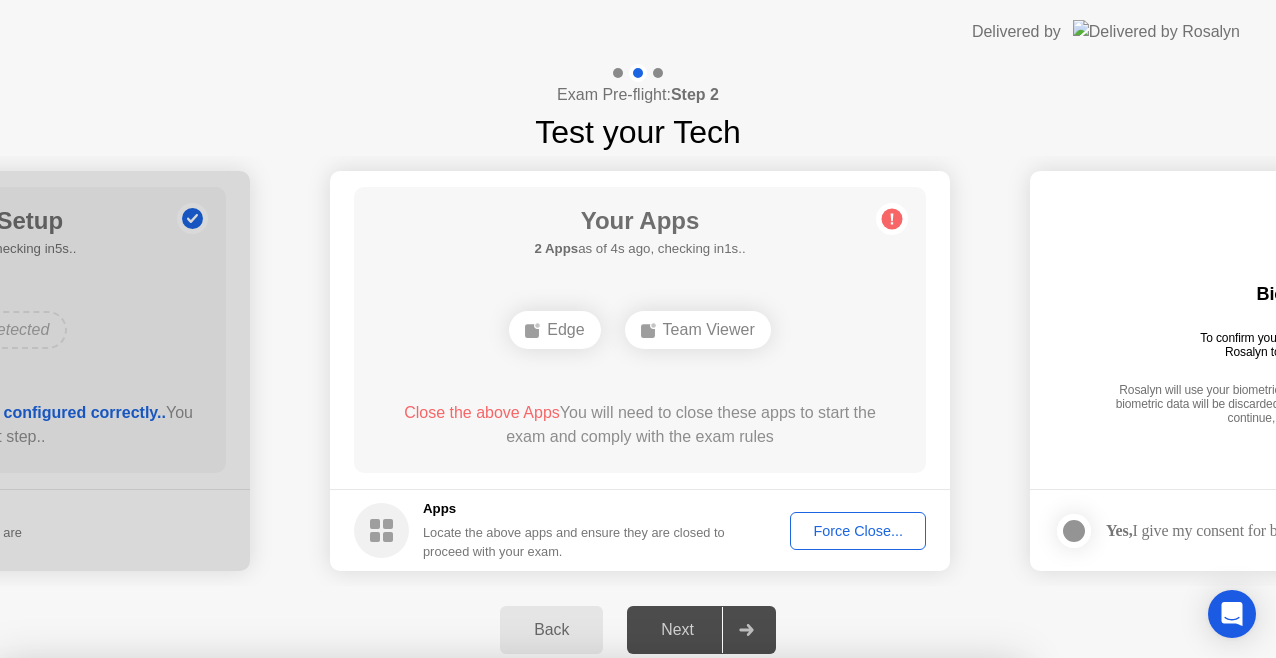 click at bounding box center [638, 658] 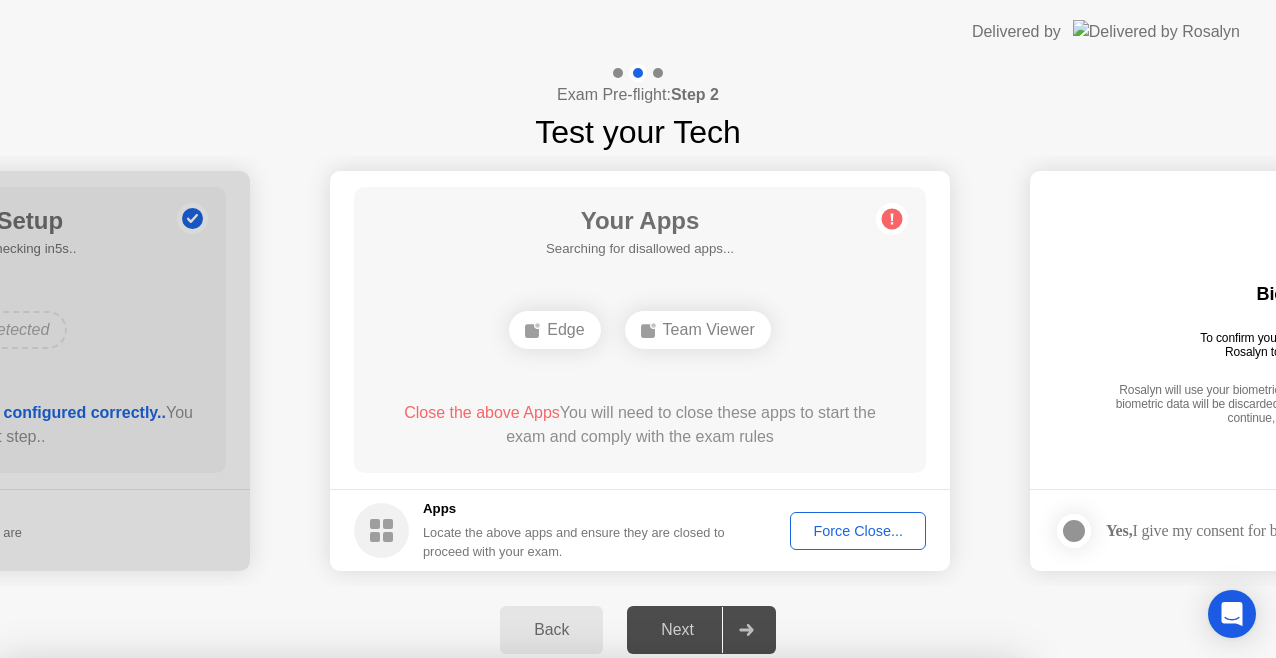 click on "Close" at bounding box center (429, 896) 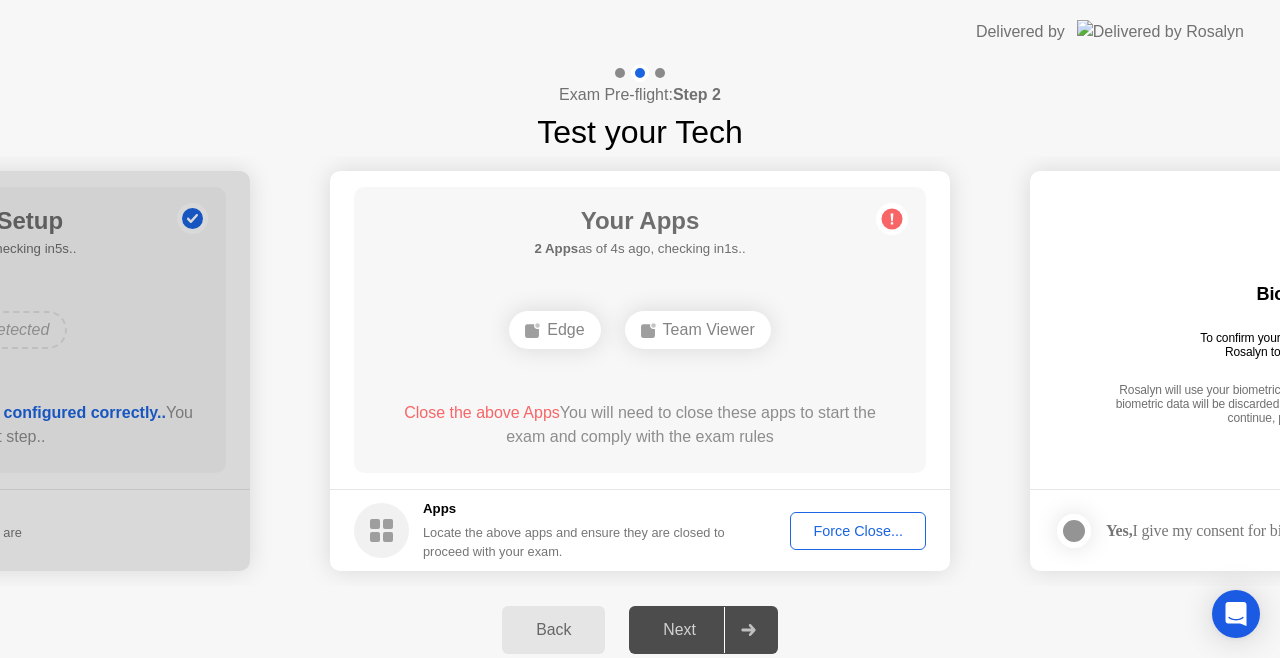 click on "Team Viewer" 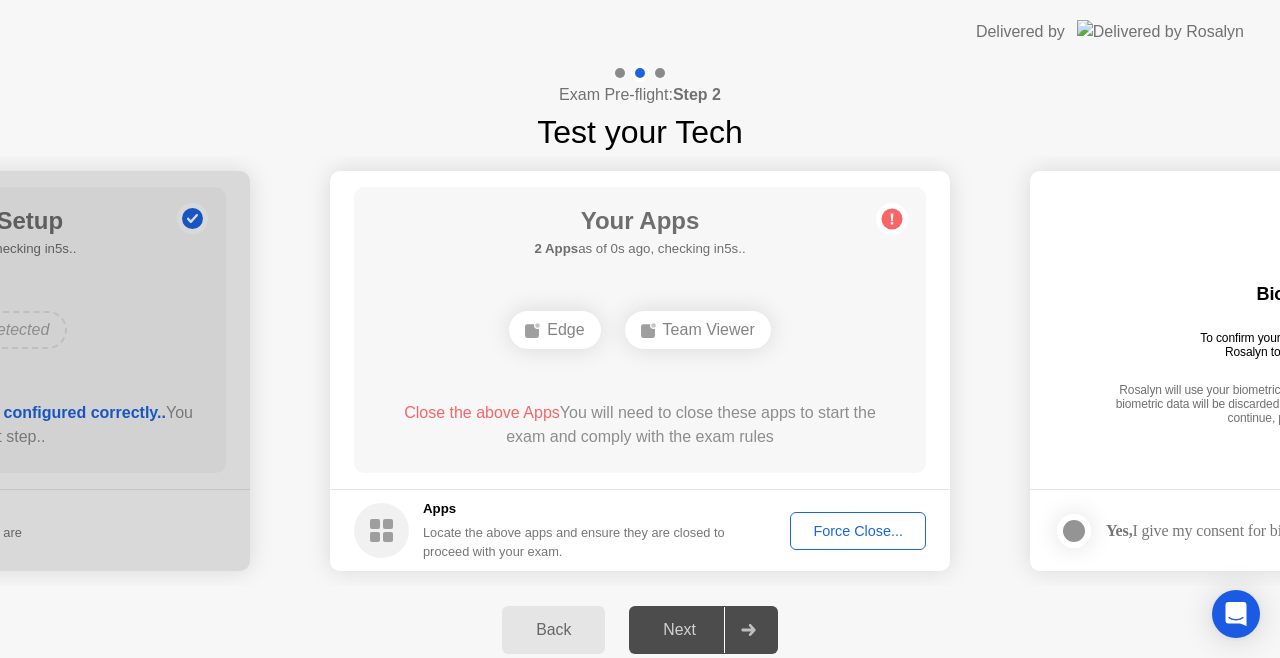 click on "Team Viewer" 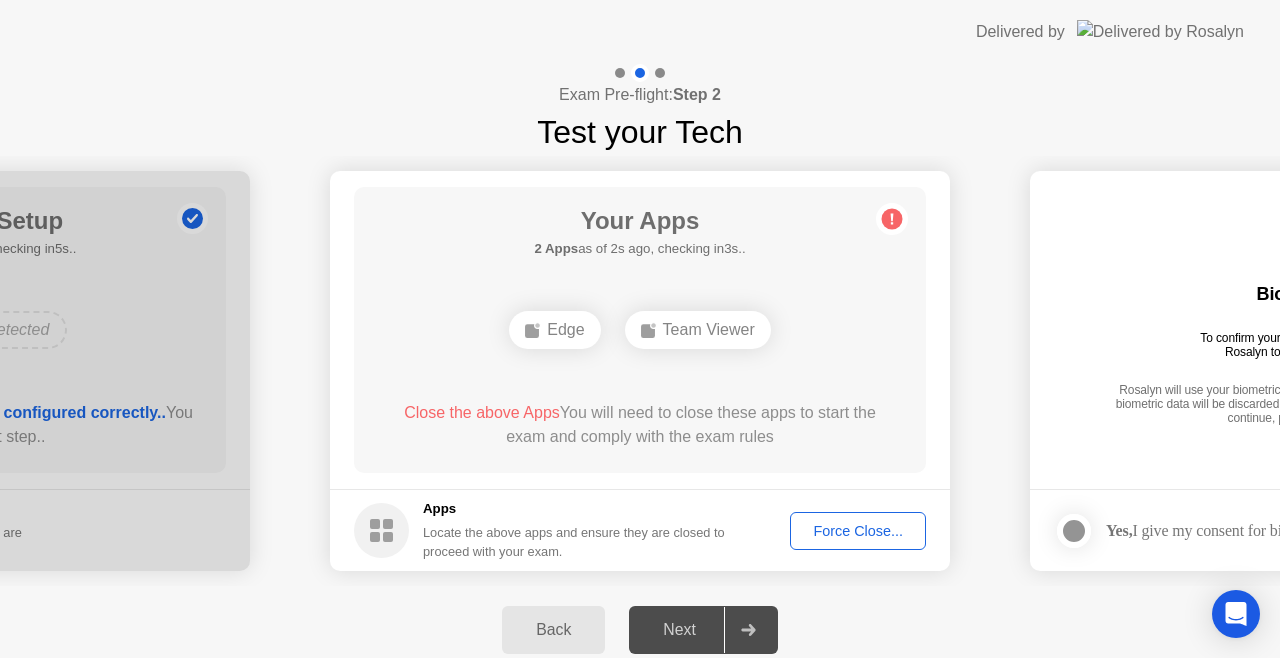 click on "Team Viewer" 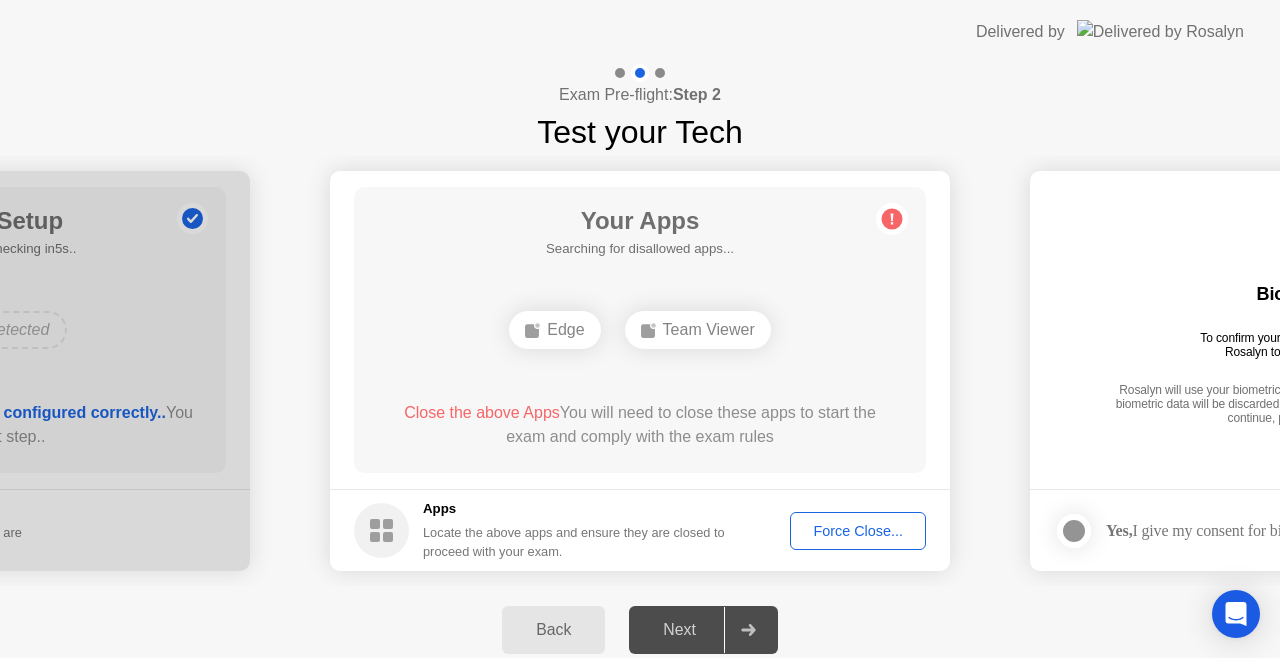 click on "Team Viewer" 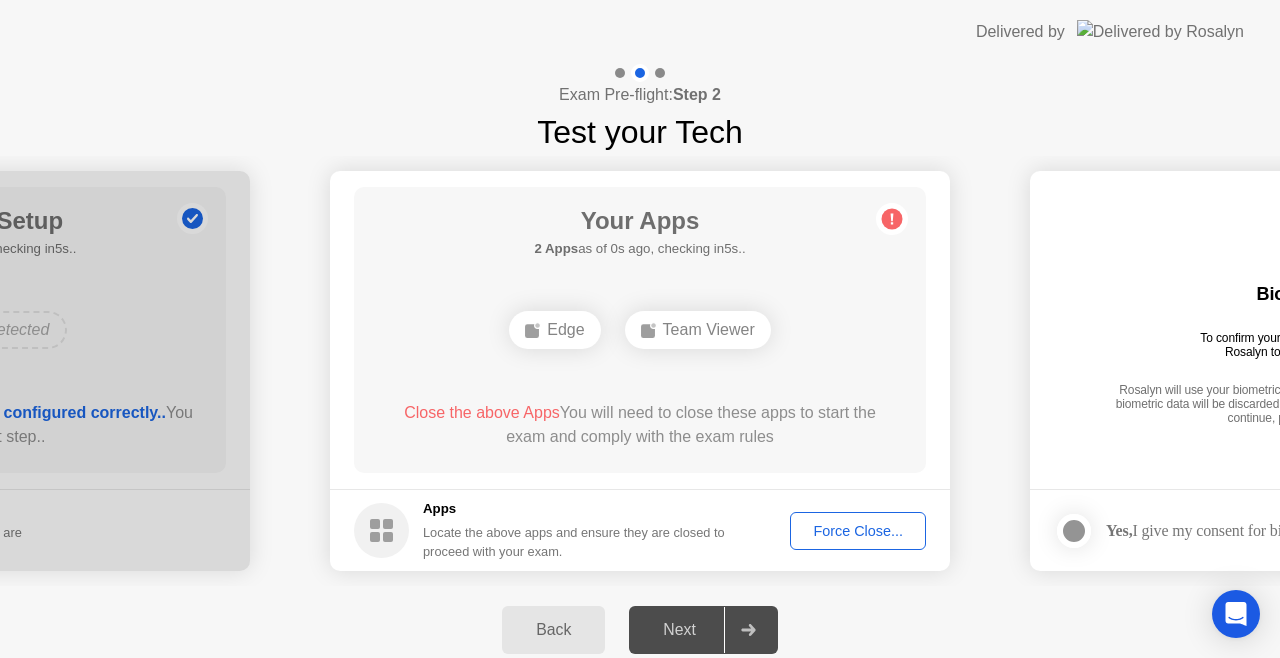 click on "Team Viewer" 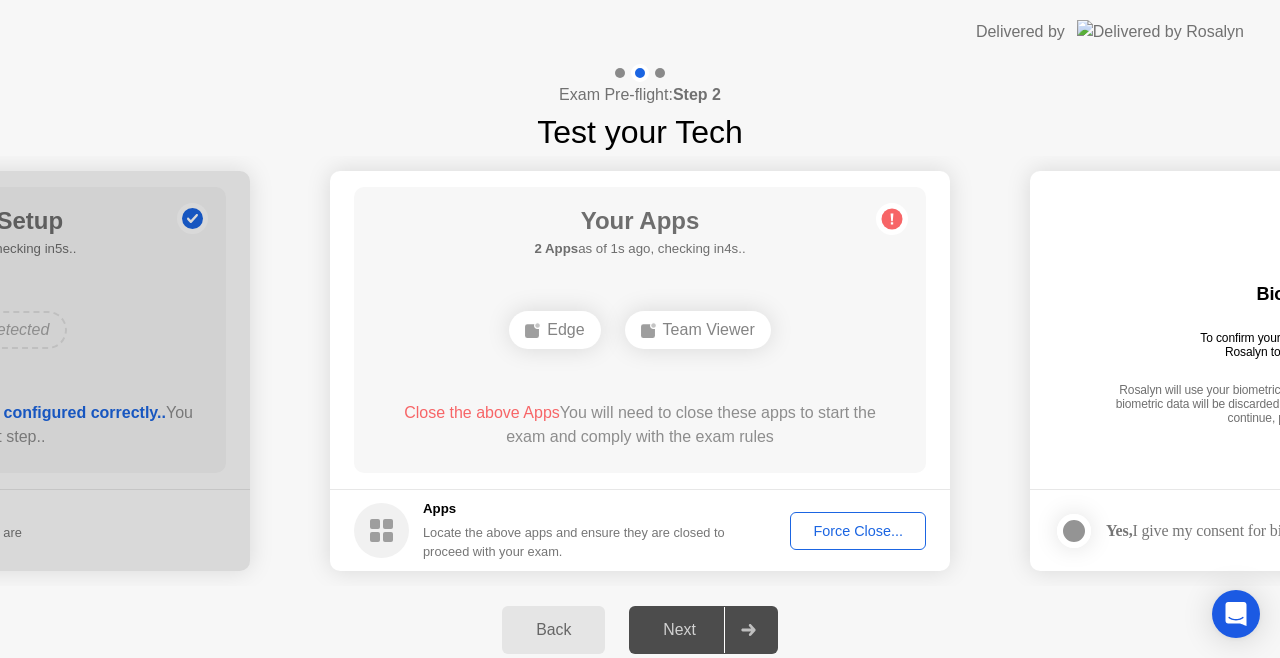 click on "Team Viewer" 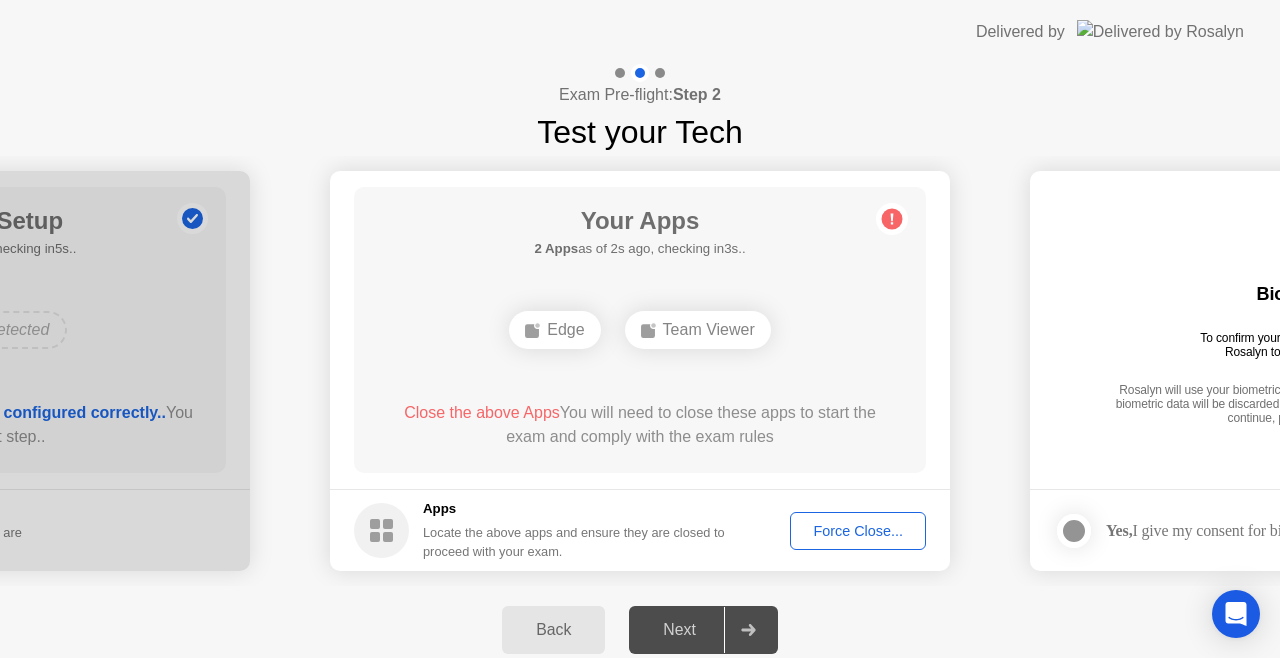 click on "Team Viewer" 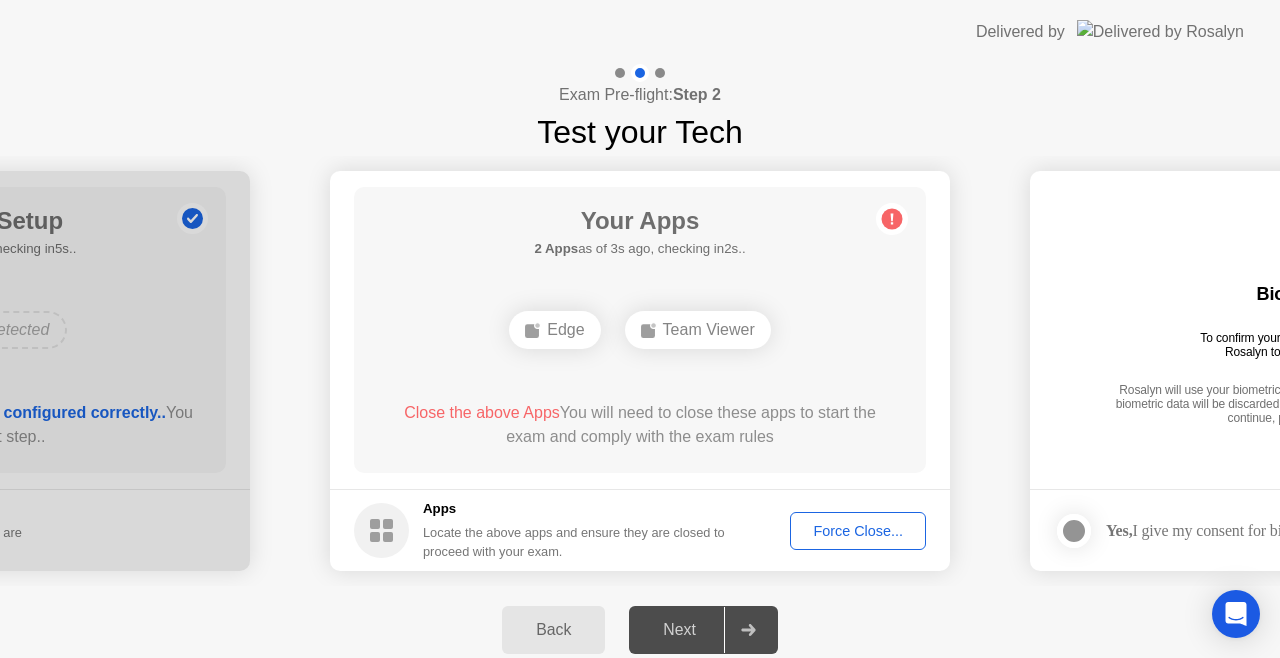 click on "Team Viewer" 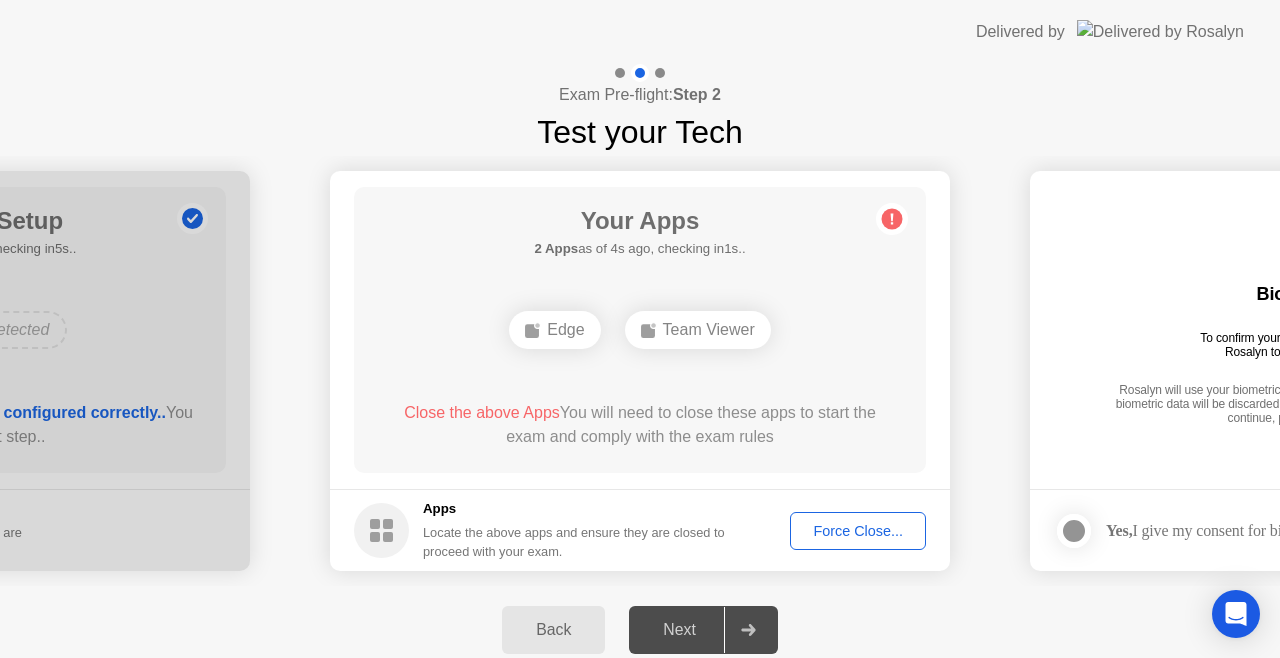 click on "Team Viewer" 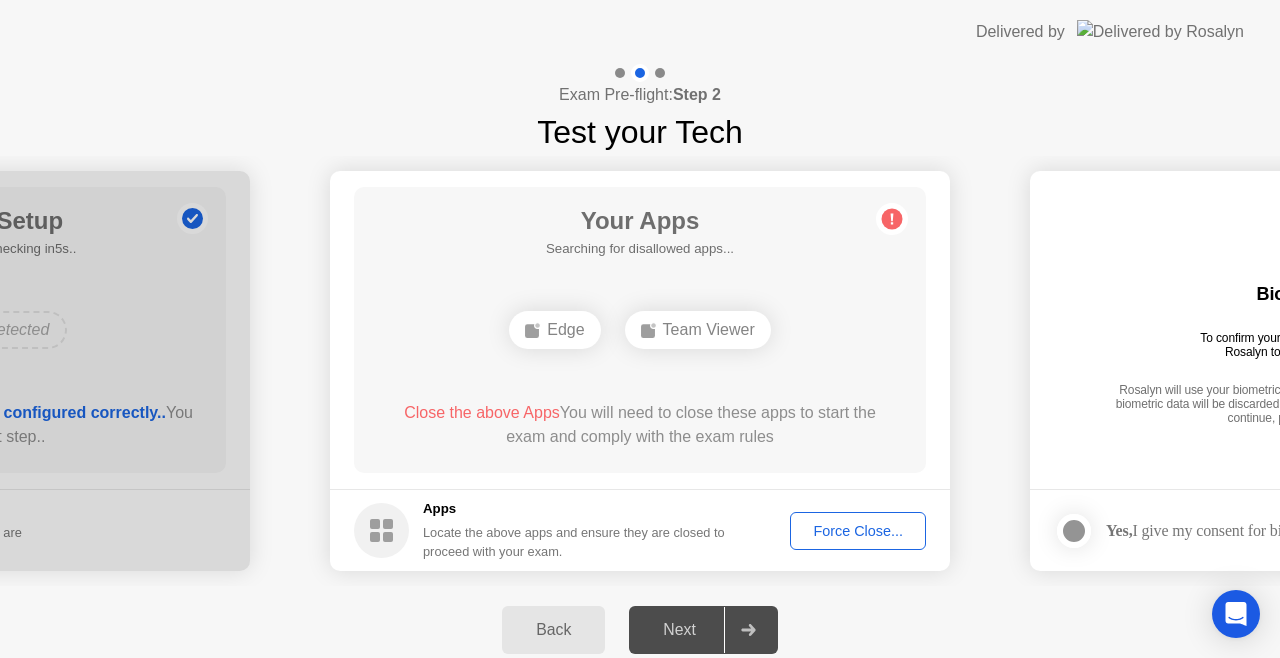 click on "Team Viewer" 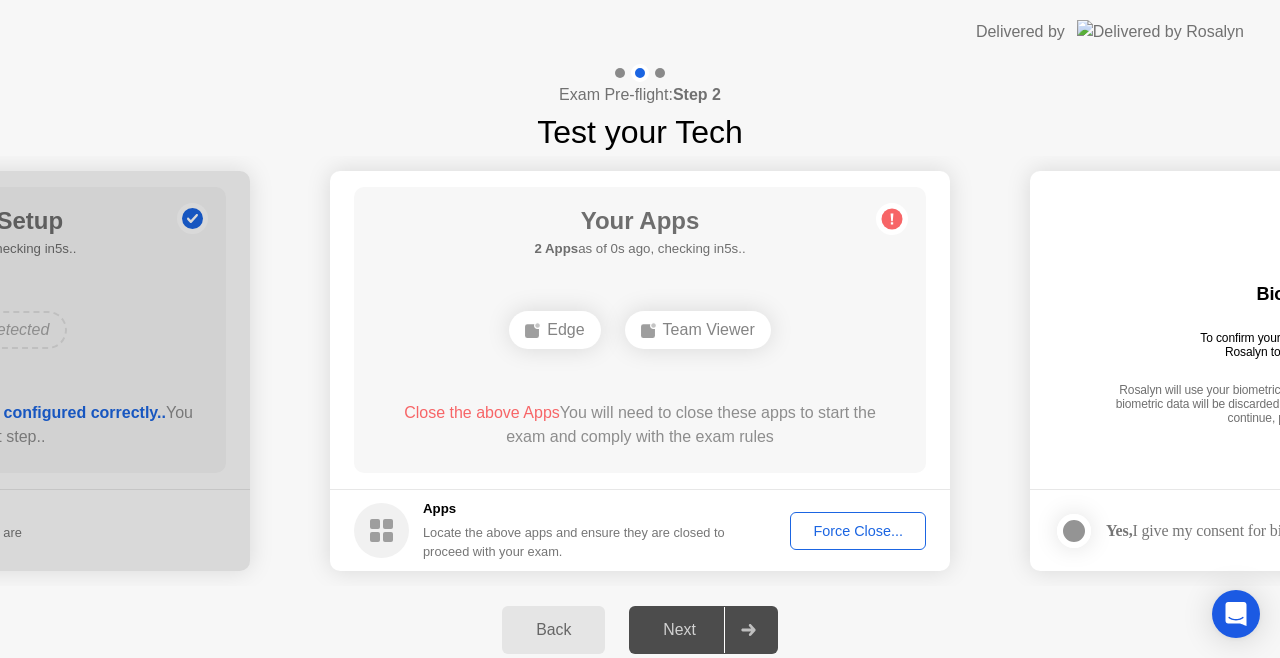 click on "Team Viewer" 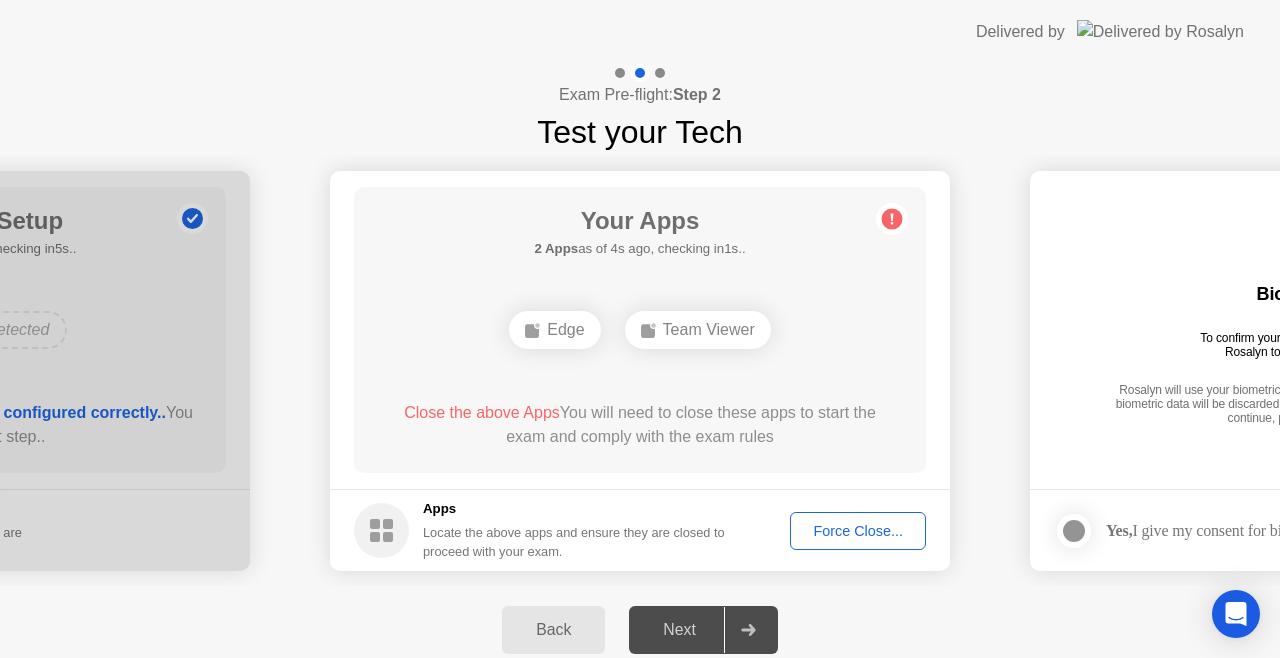 click 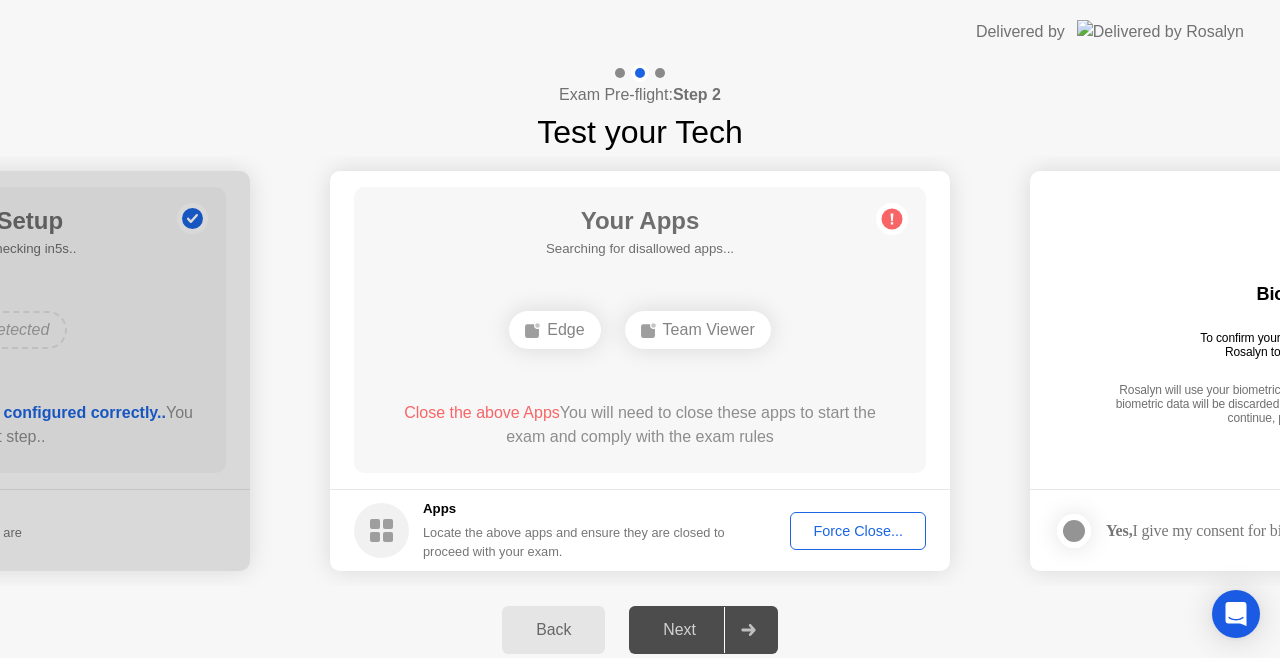 click 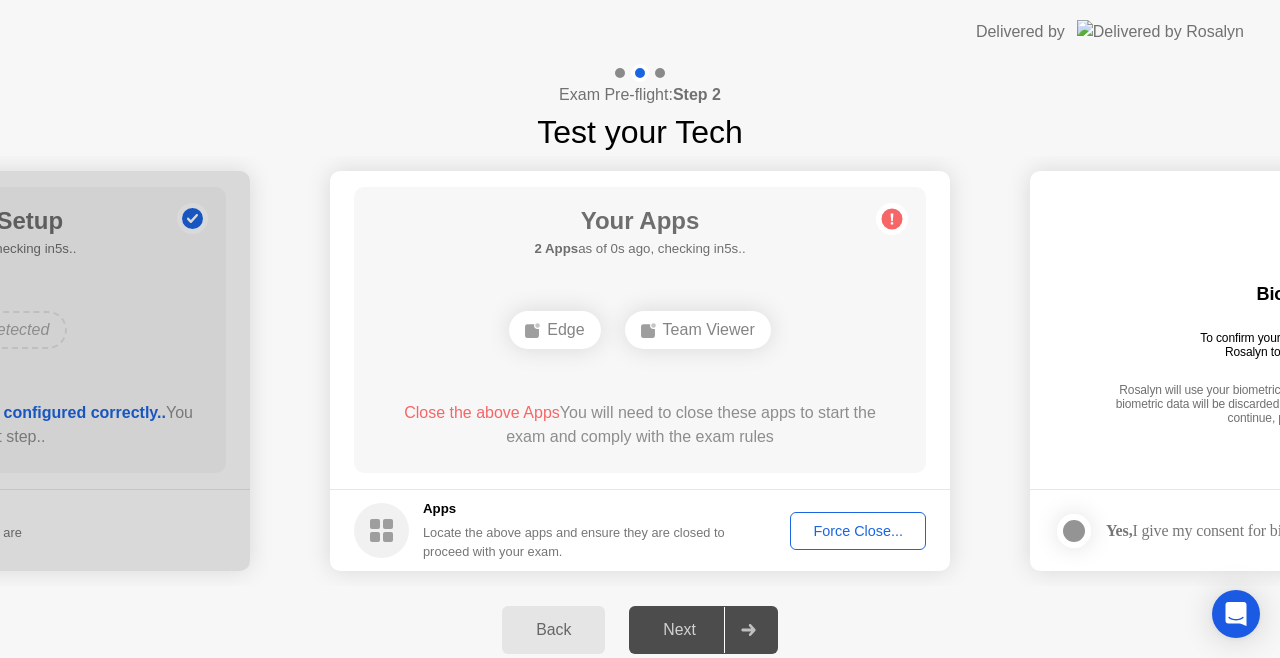 click 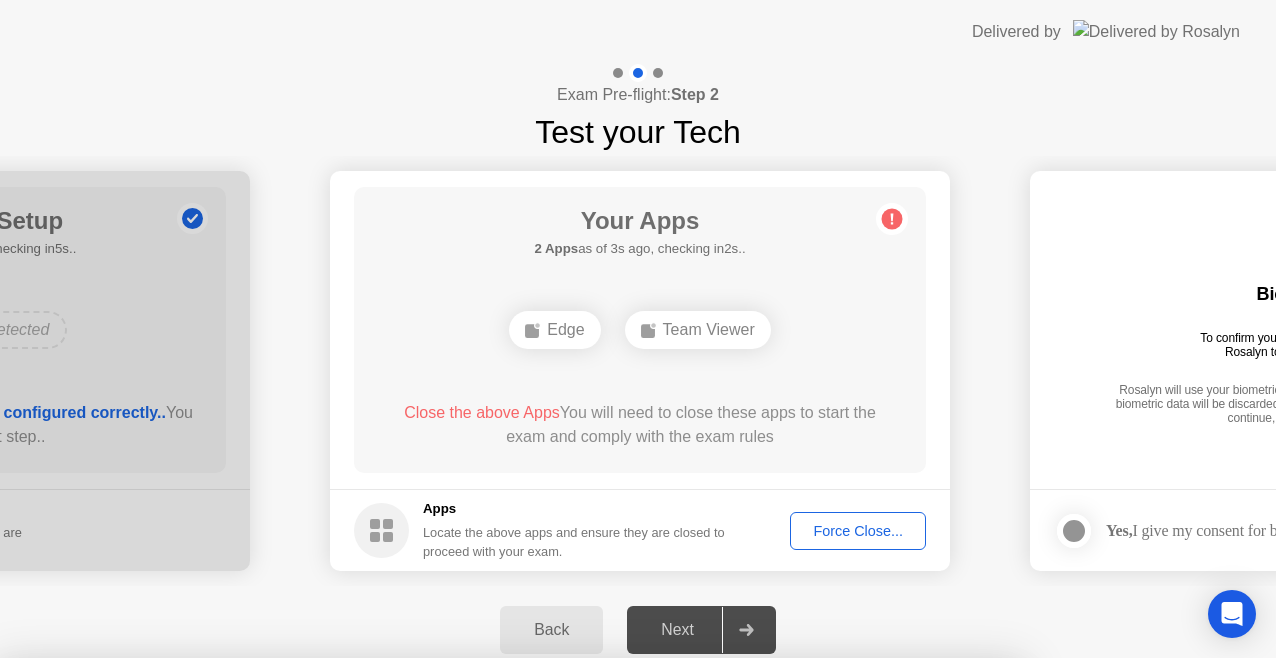 click on "Confirm" at bounding box center (577, 934) 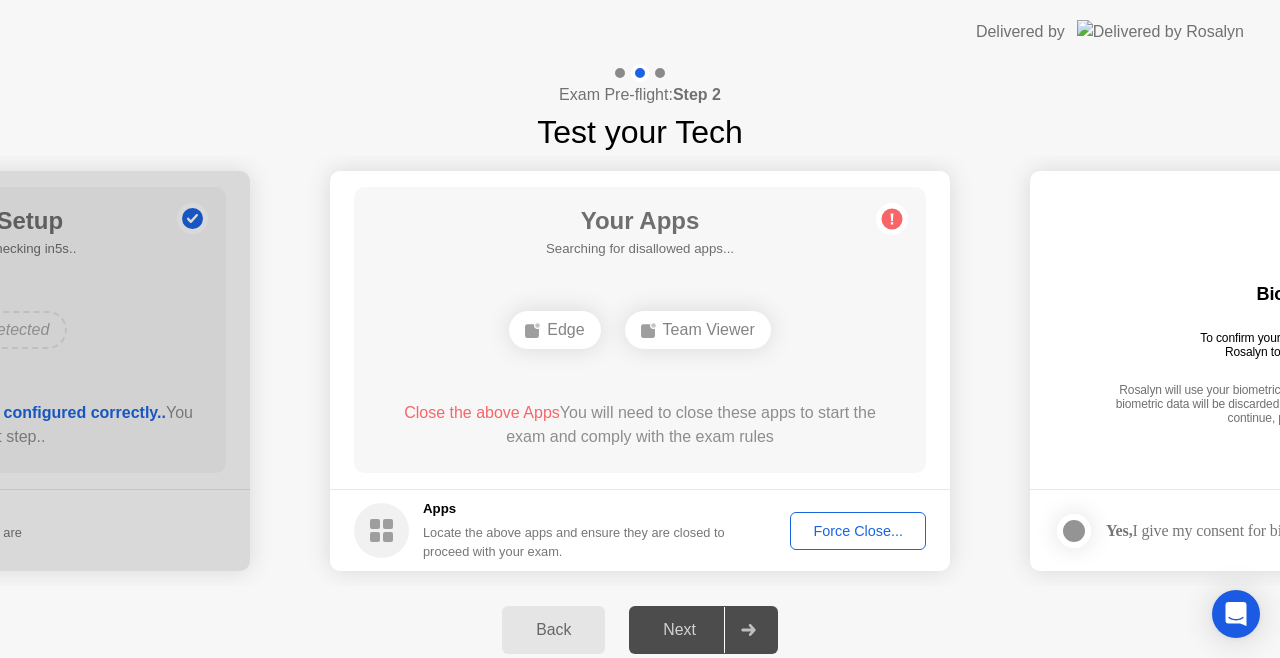 click on "Next" 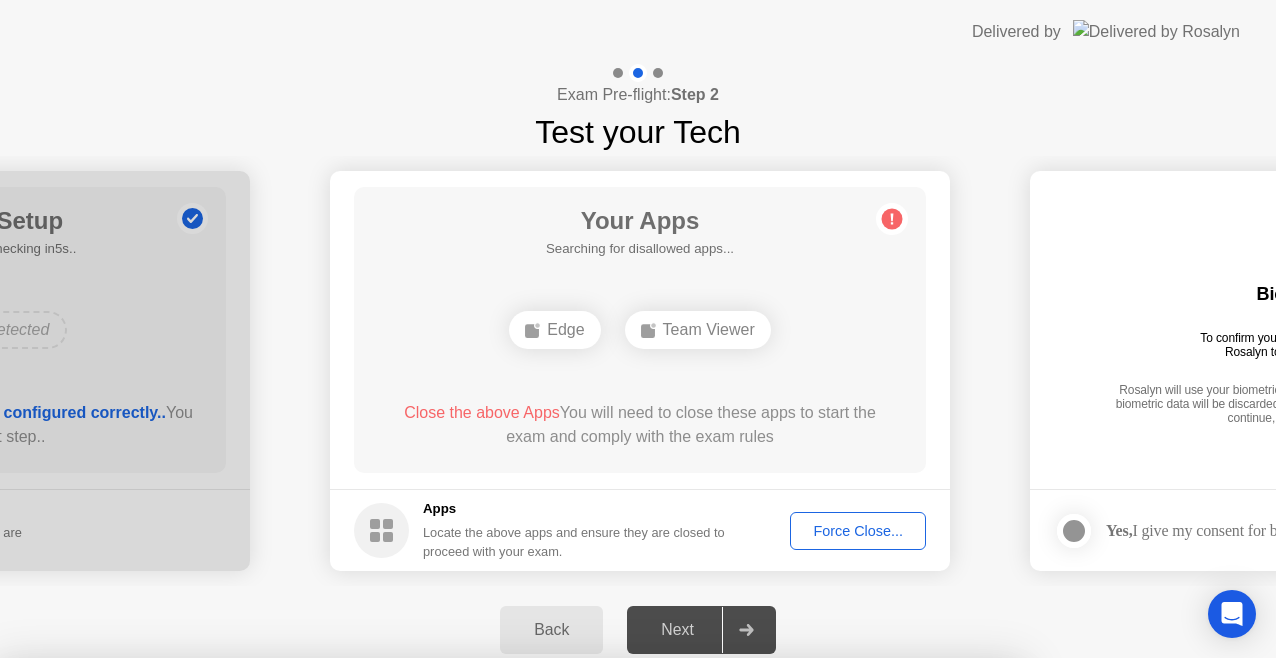 click on "Close Read More" at bounding box center [510, 896] 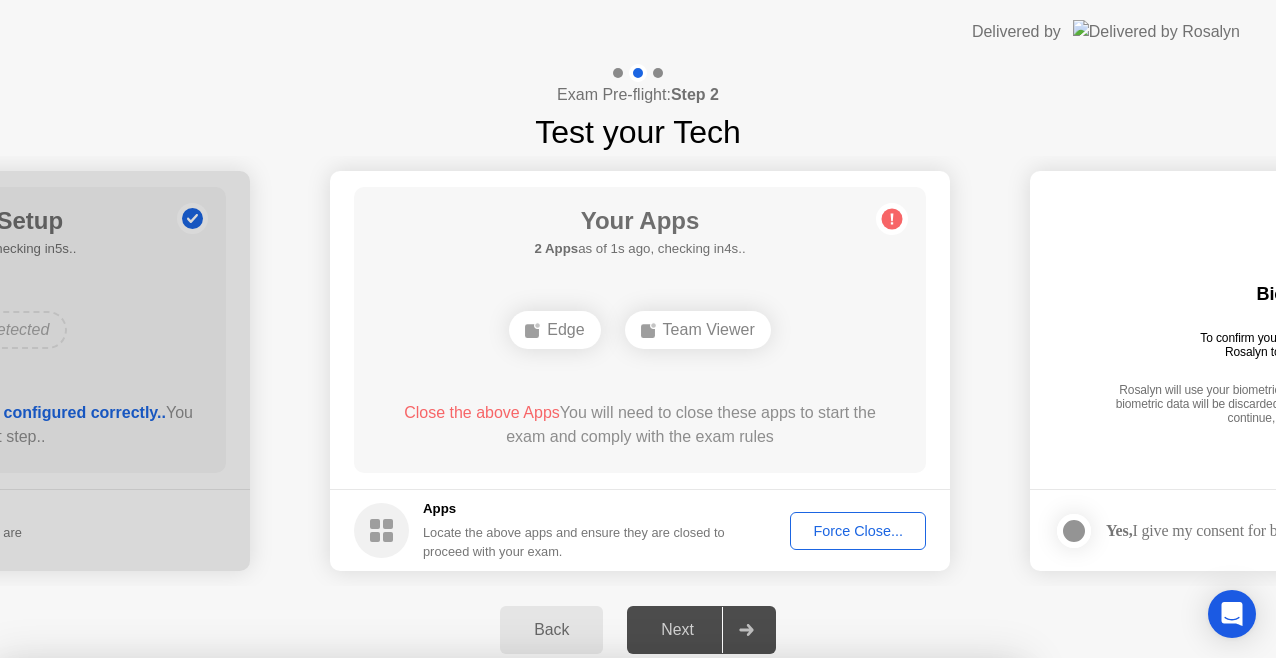 click on "Read More" at bounding box center (573, 896) 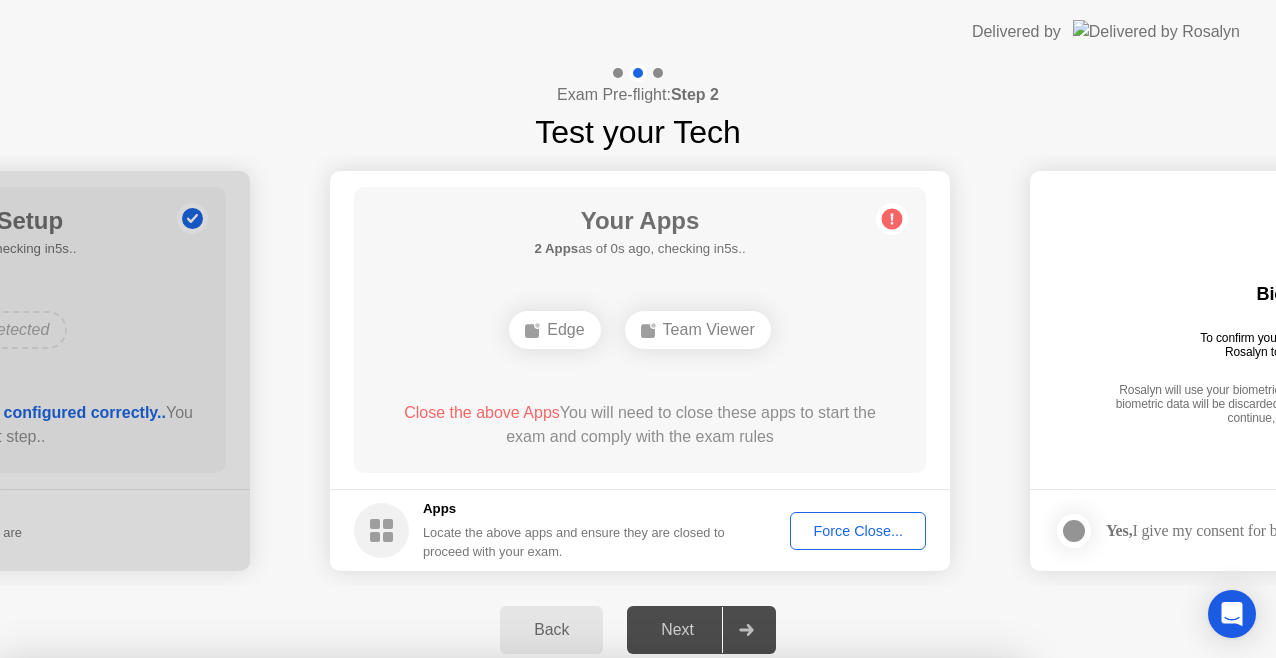 click on "Read More" at bounding box center [573, 896] 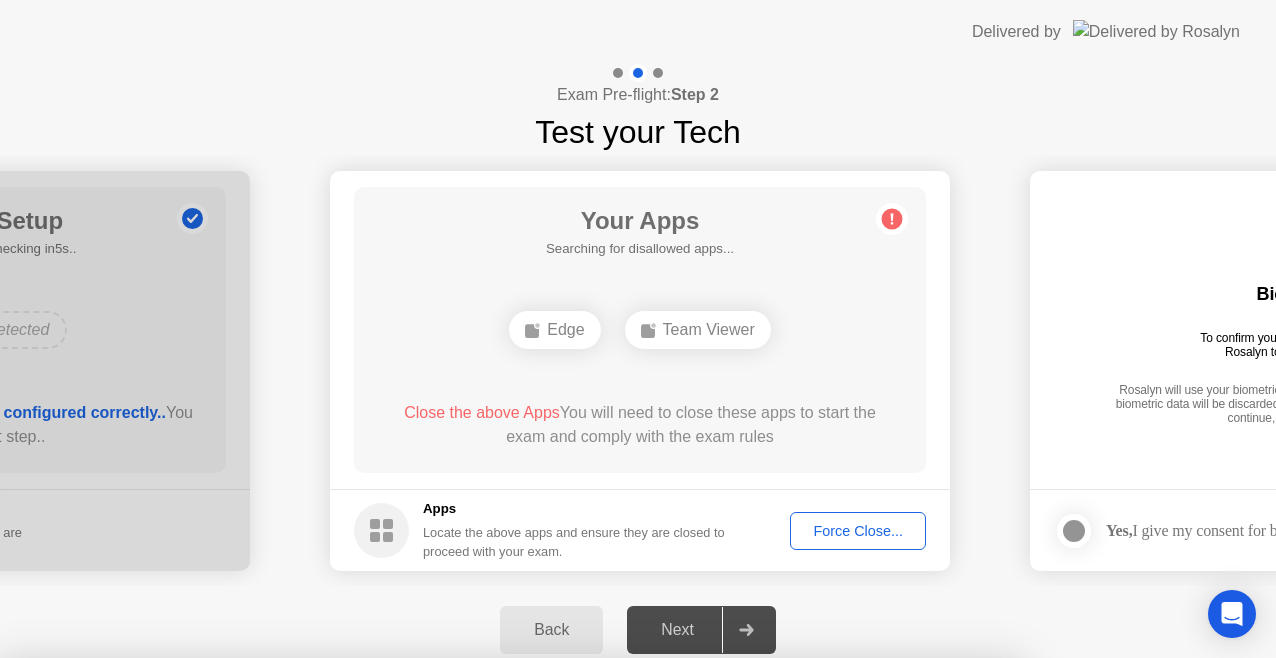 click on "Close" at bounding box center (429, 896) 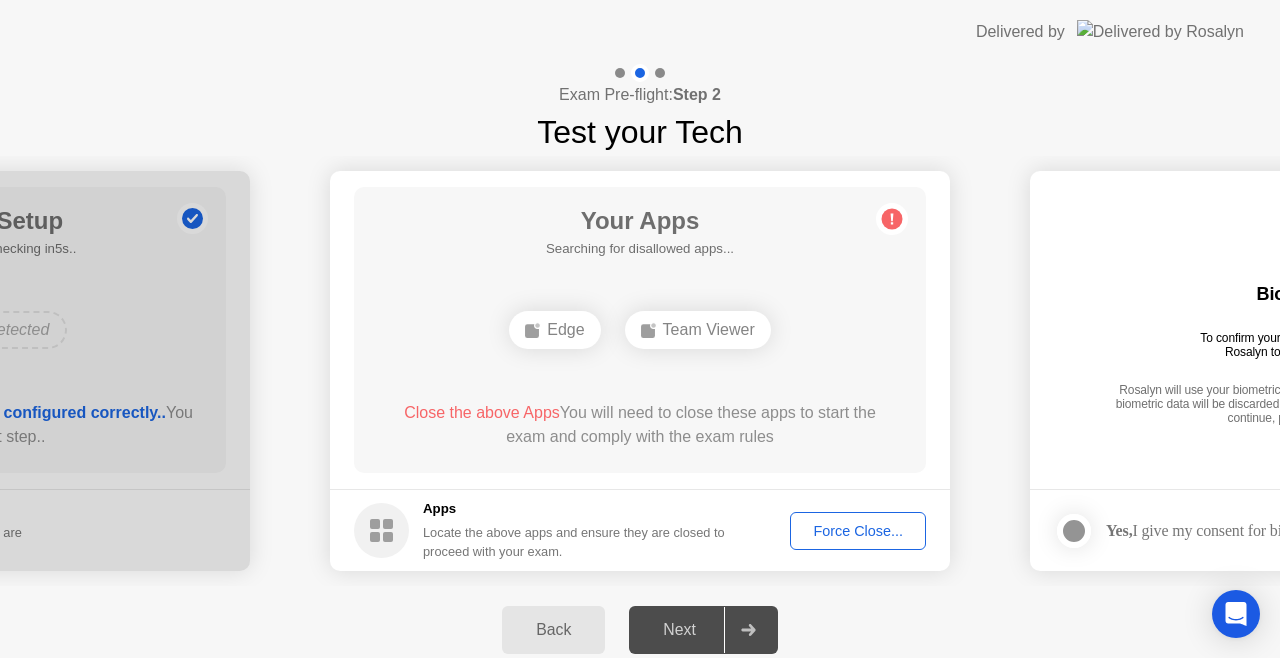 click on "Edge" 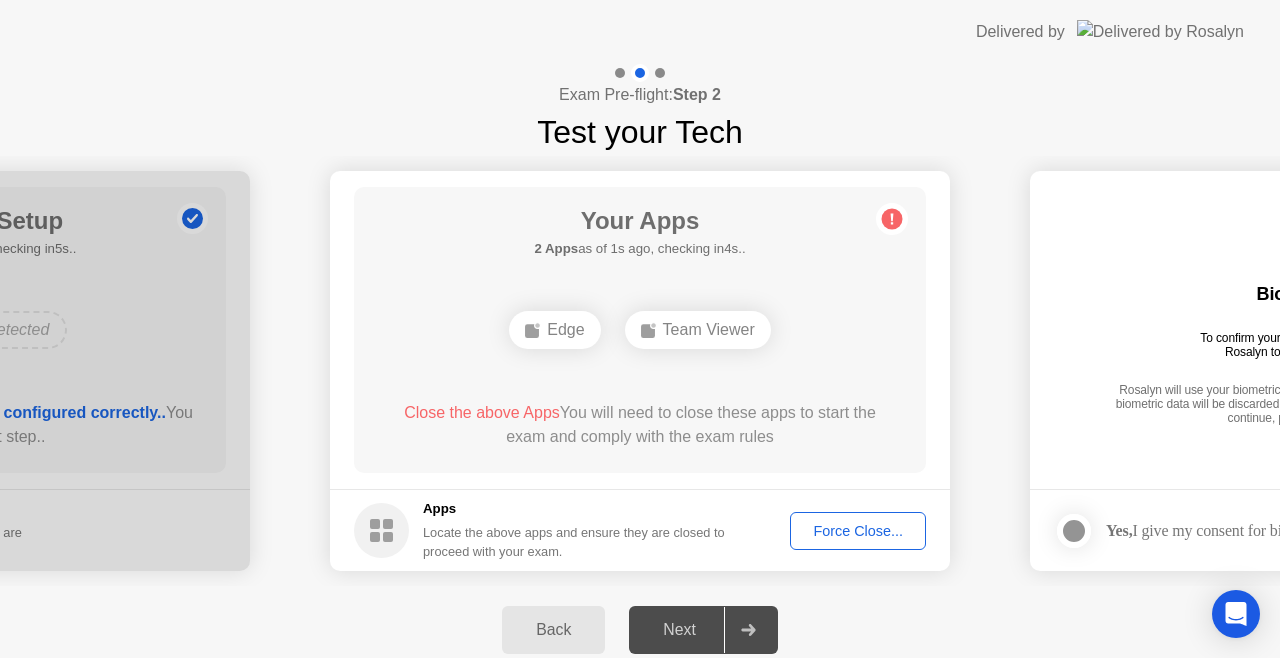 click on "Close the above Apps" 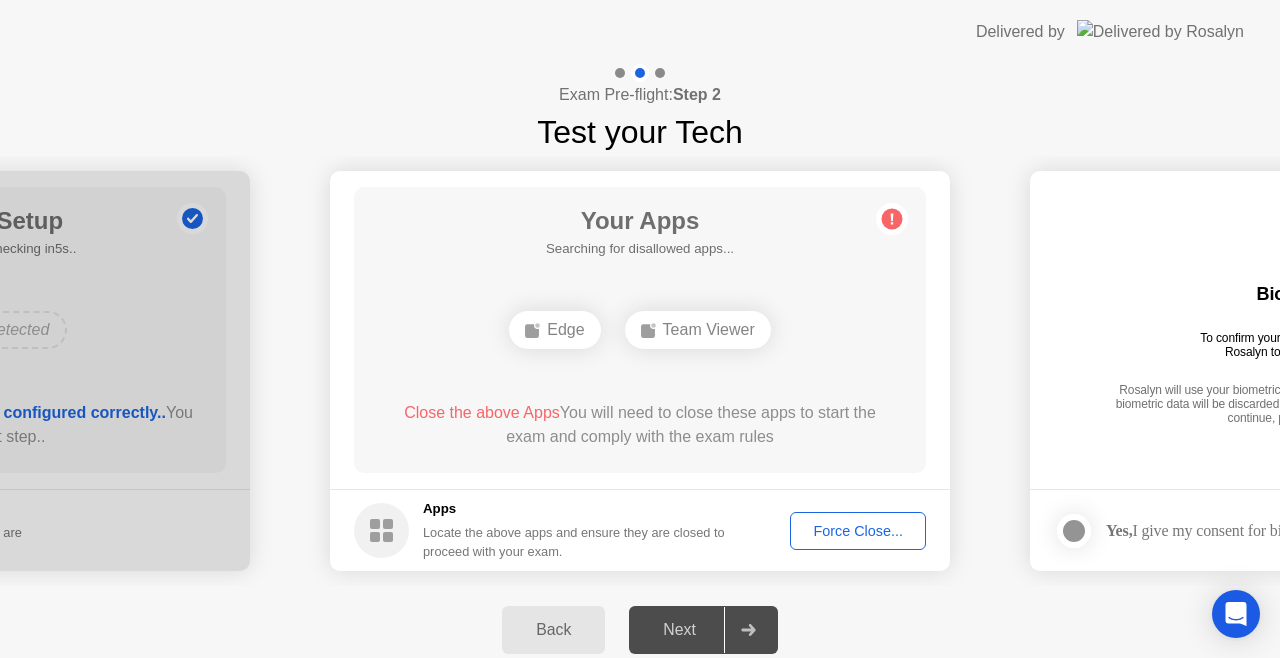 click on "Close the above Apps" 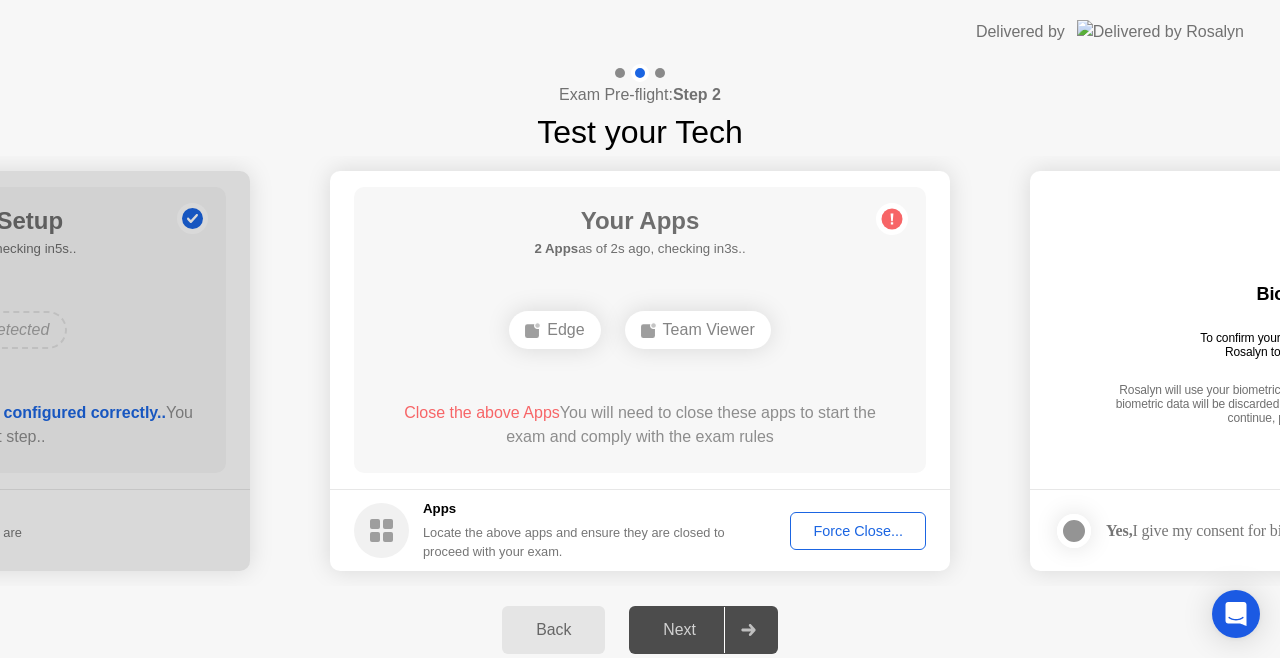 drag, startPoint x: 943, startPoint y: 219, endPoint x: 947, endPoint y: 245, distance: 26.305893 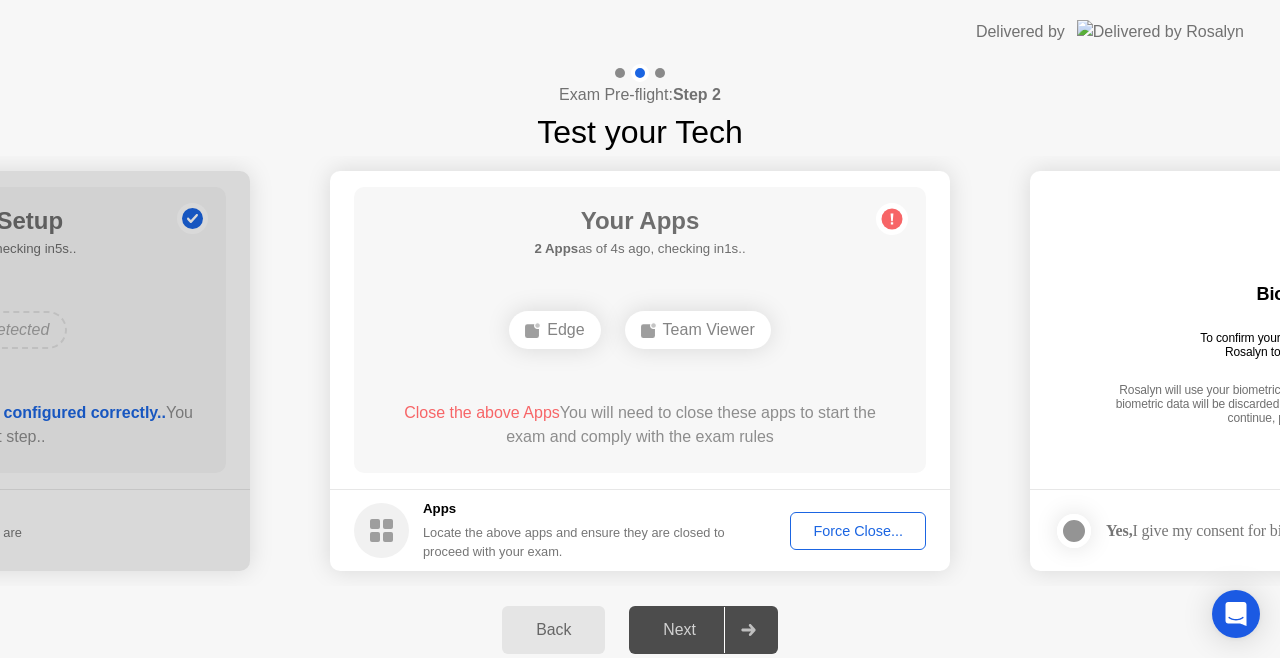 click on "Close the above Apps" 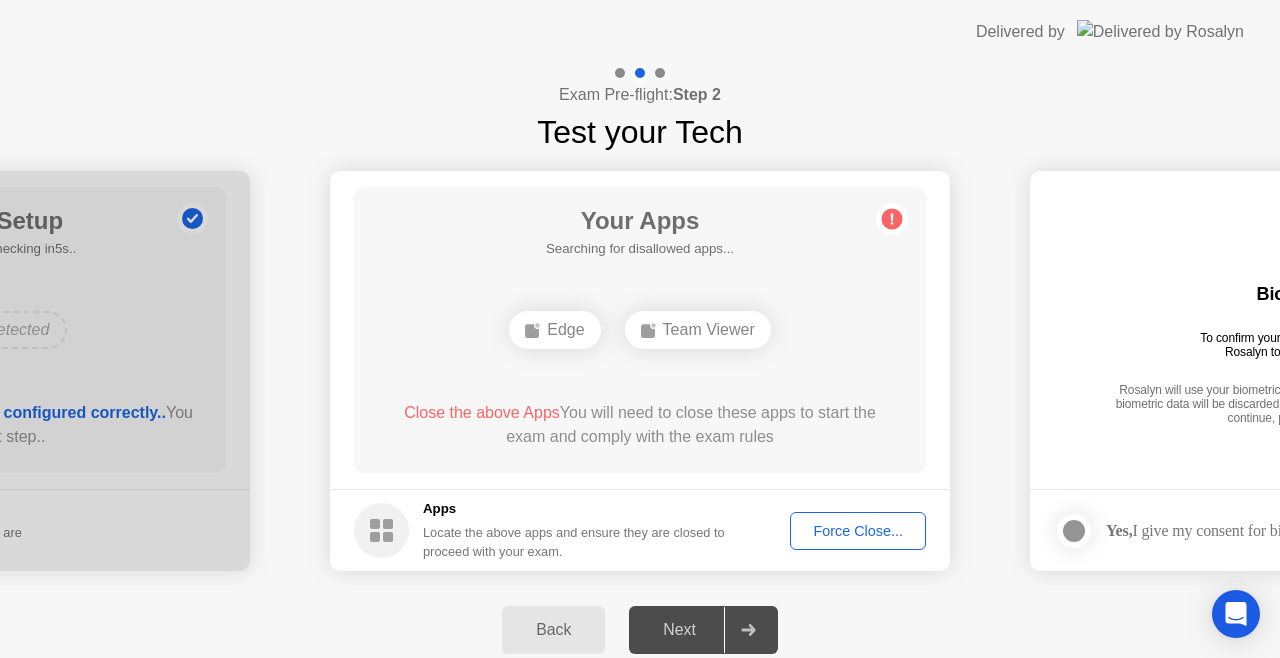 click 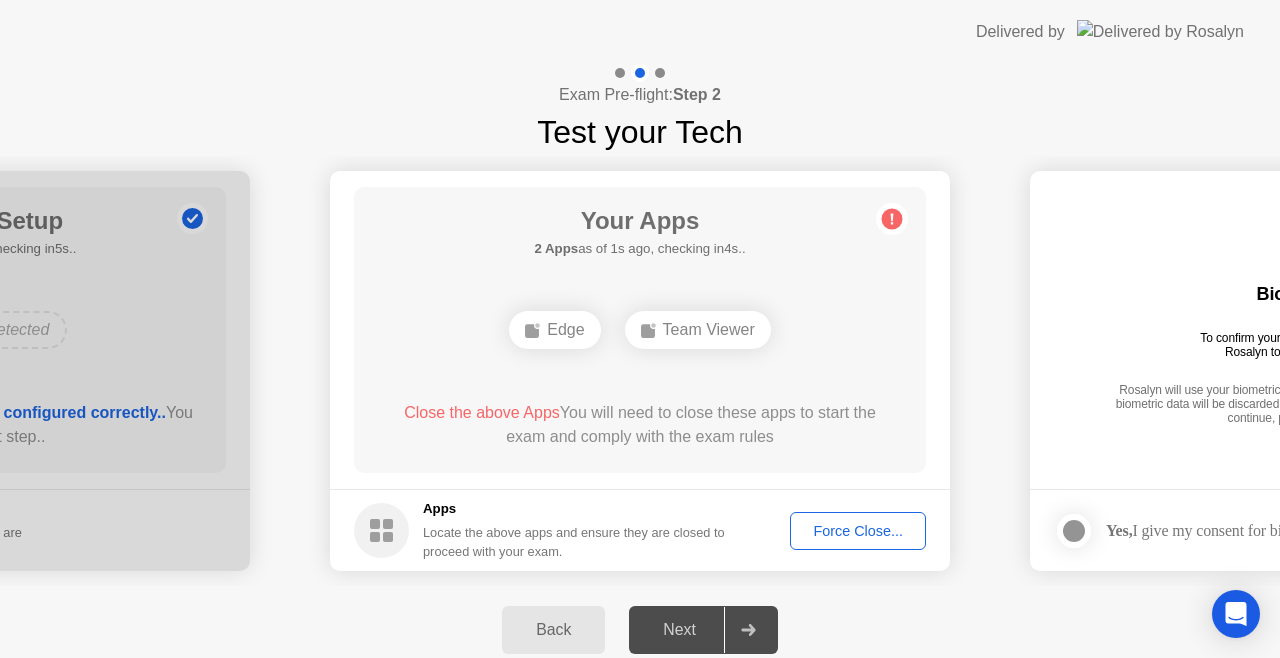 click on "Force Close..." 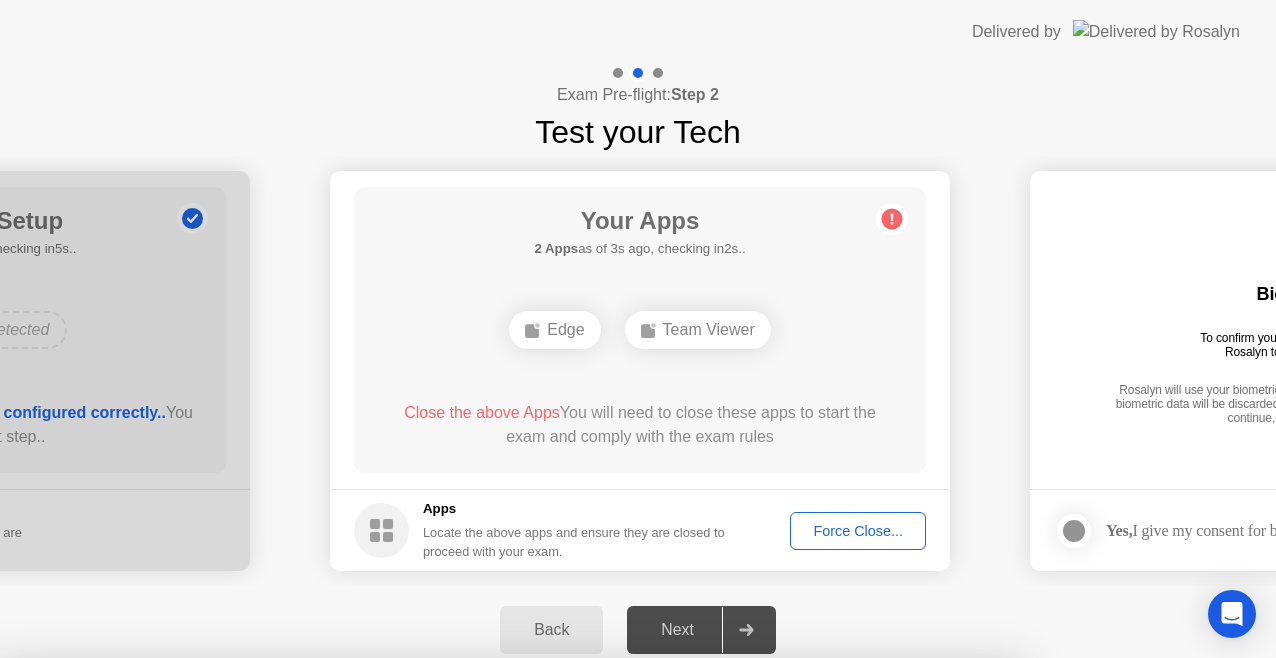 click on "Confirm" at bounding box center (577, 934) 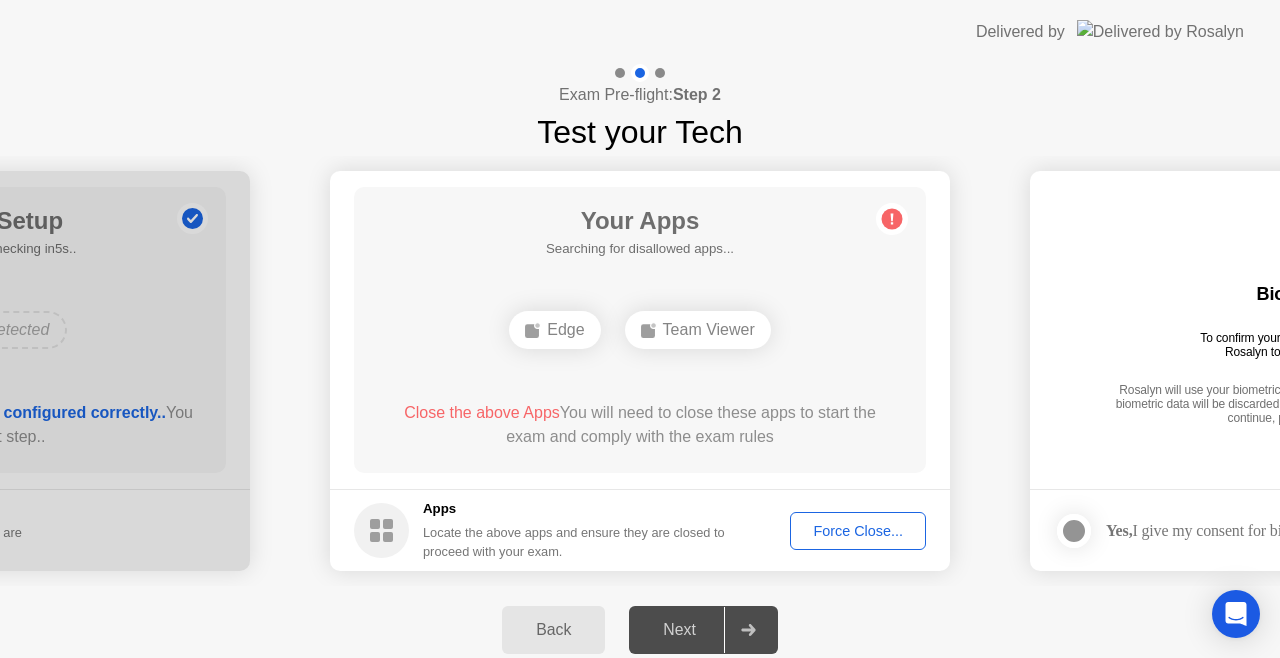 click 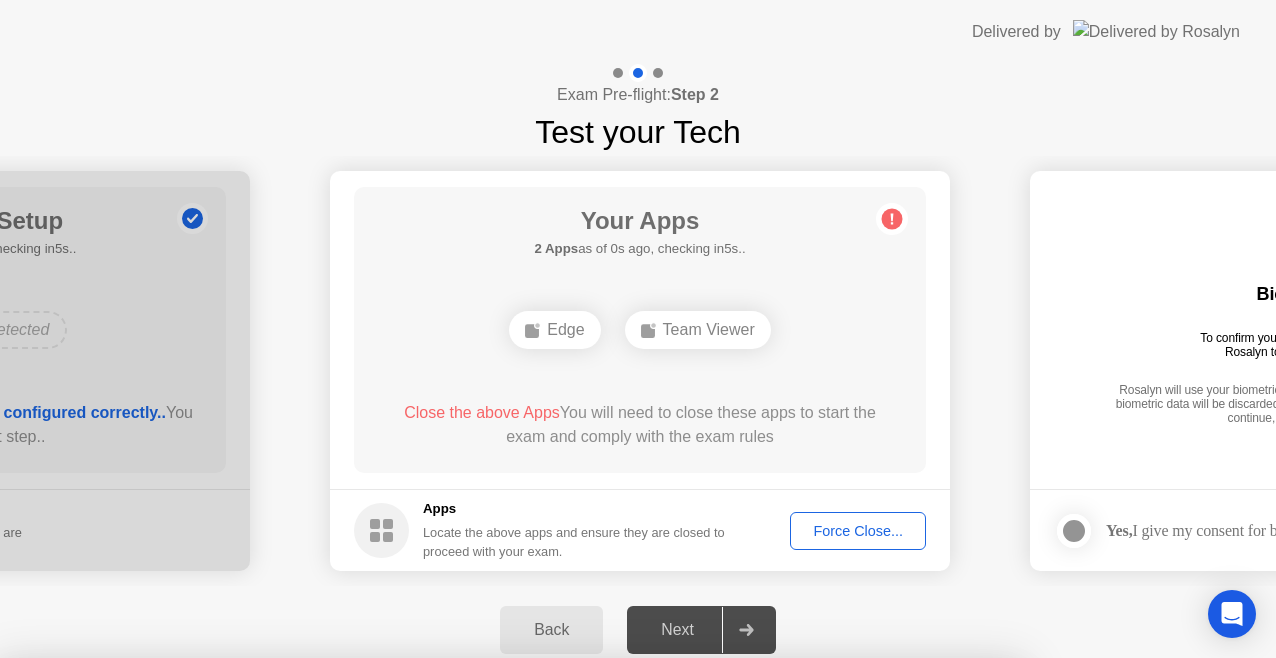 click on "Read More" at bounding box center [573, 896] 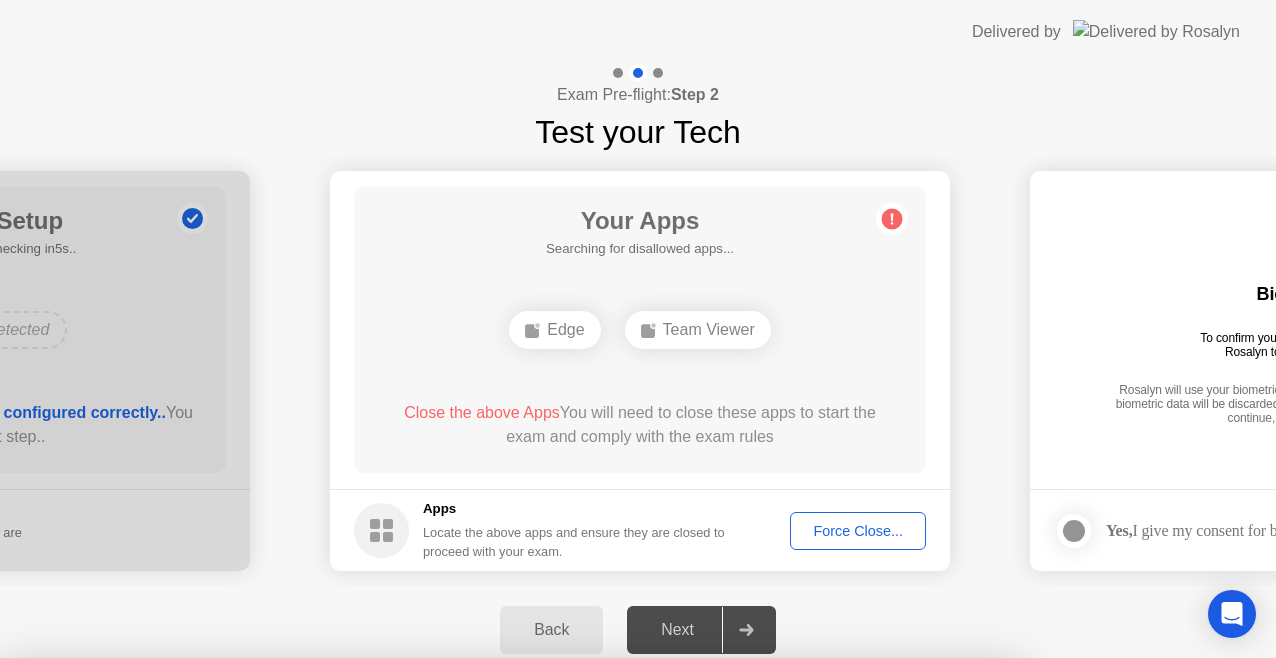 click on "Close" at bounding box center (429, 896) 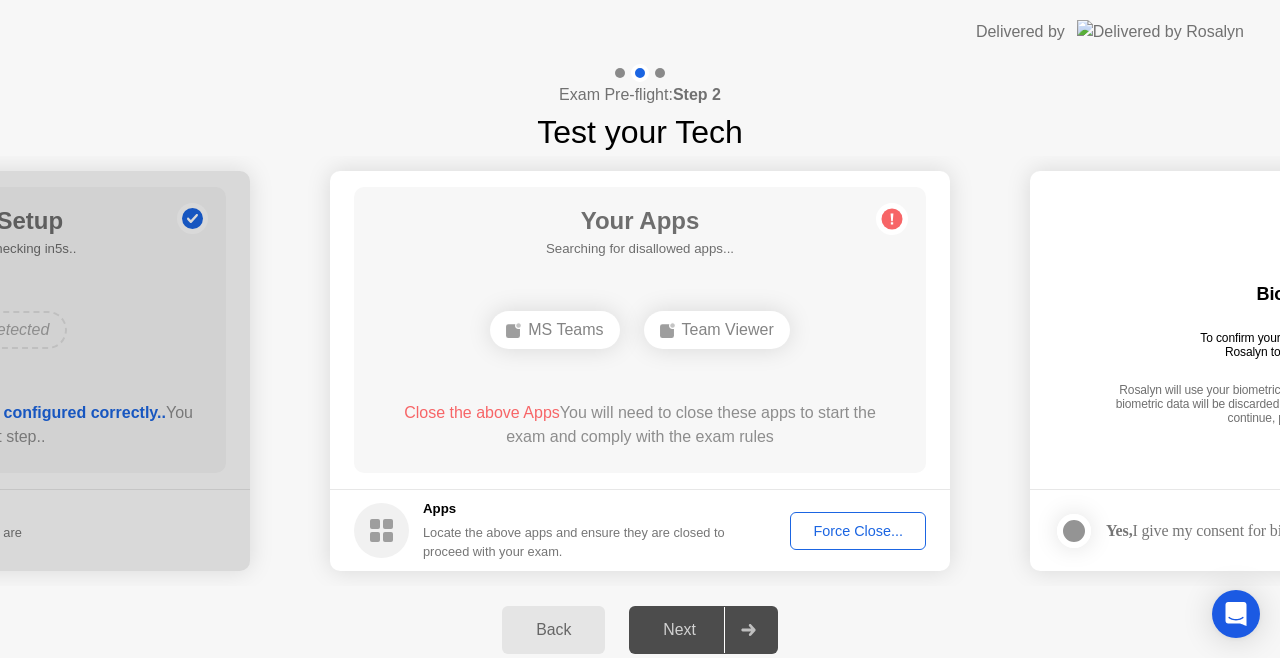 click on "Force Close..." 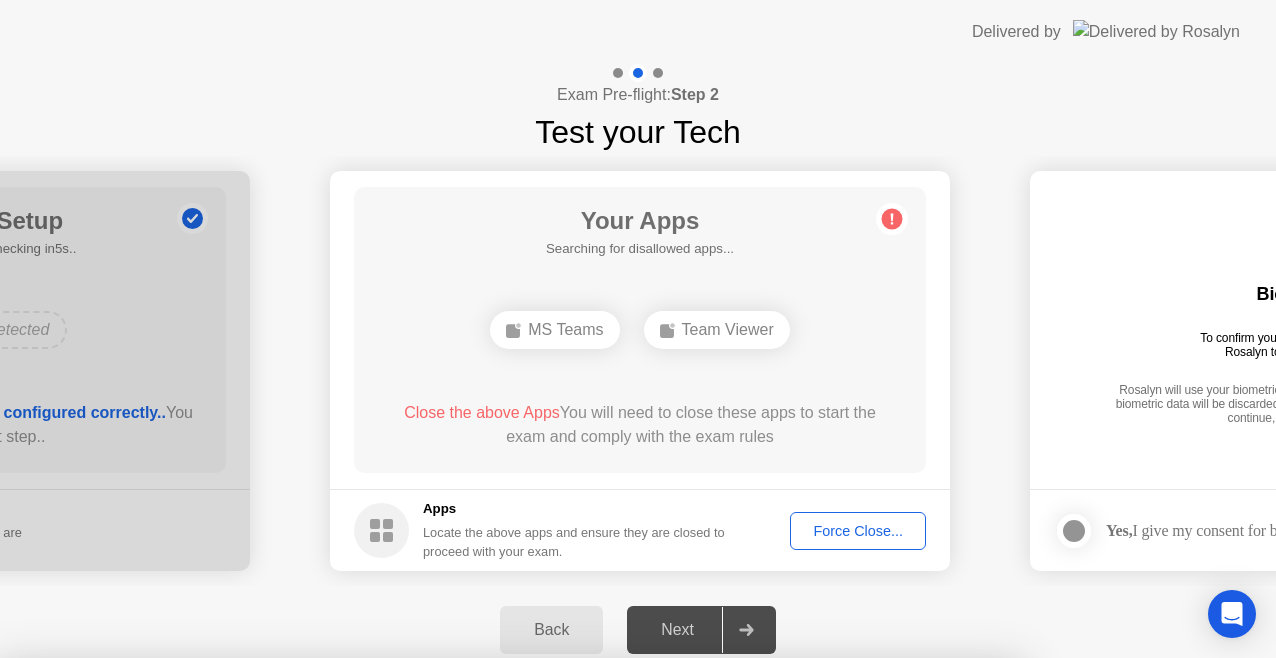click on "Confirm" at bounding box center (577, 934) 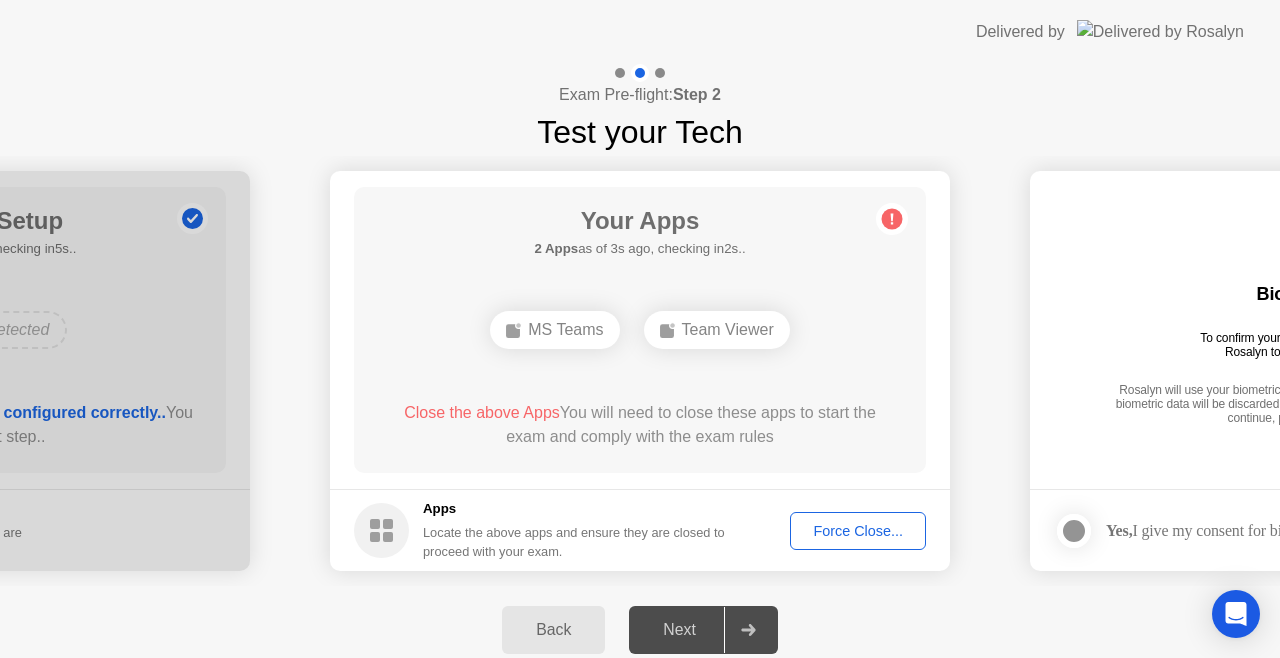 click on "Force Close..." 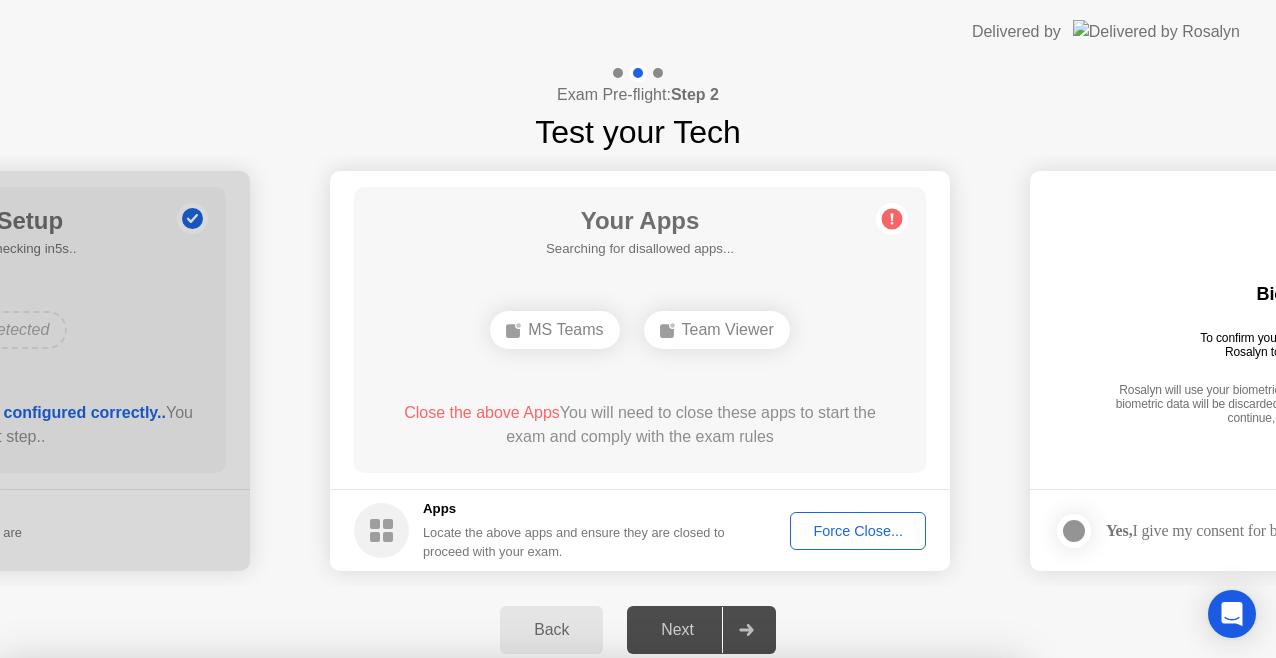 click on "Read More" at bounding box center [573, 1211] 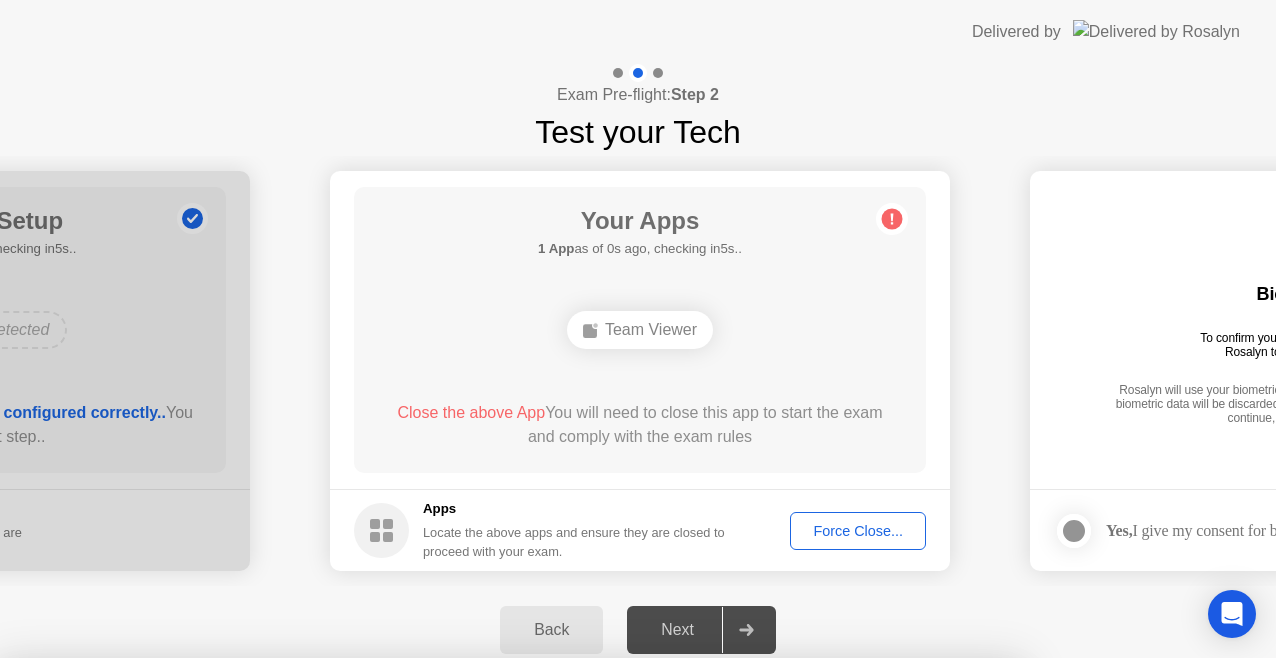 click on "Close" at bounding box center (429, 1211) 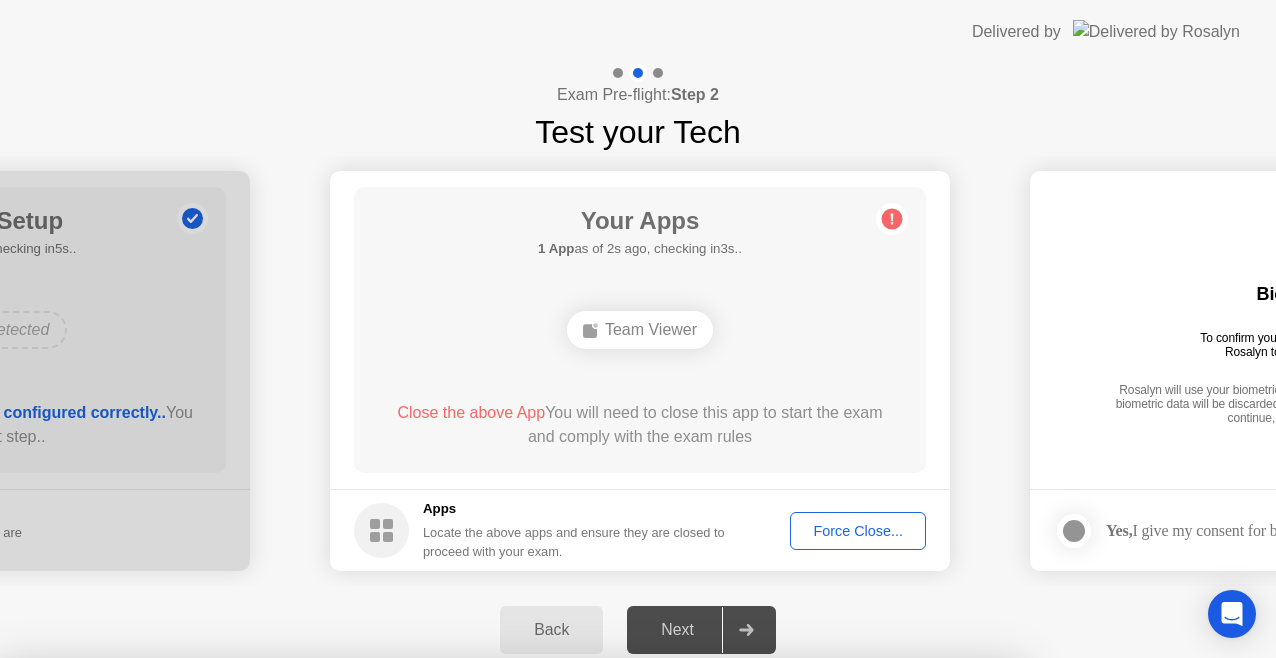 click on "Confirm" at bounding box center [577, 934] 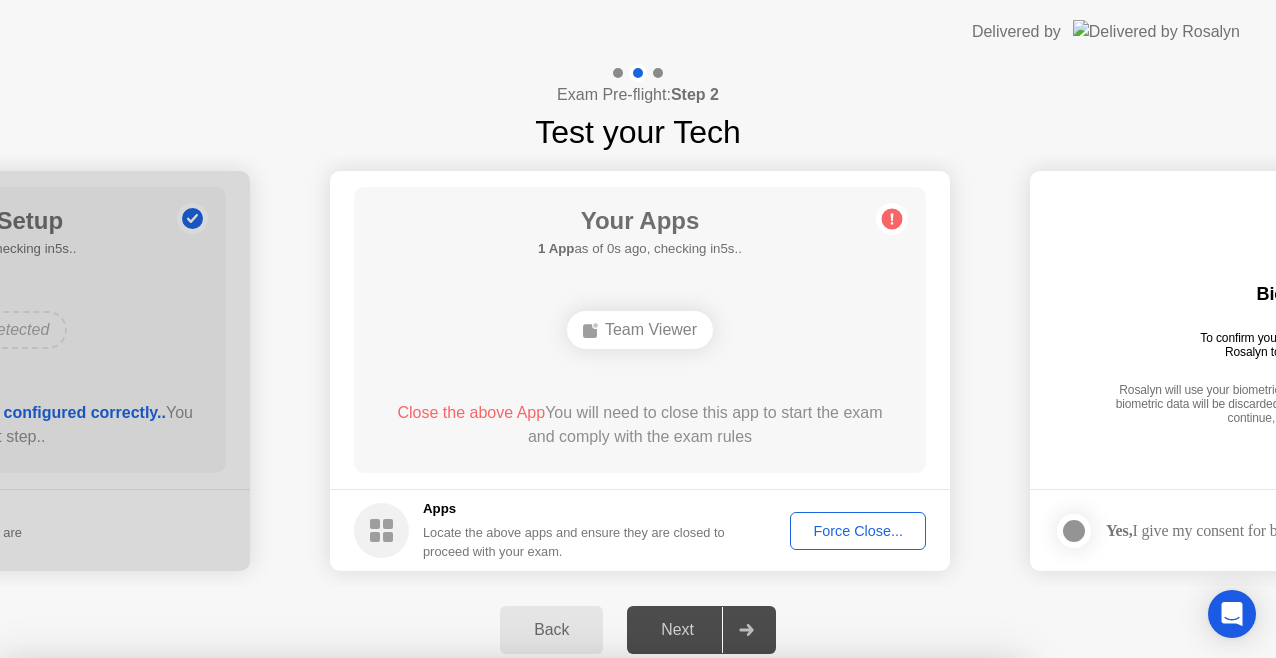 click on "Close" at bounding box center (429, 896) 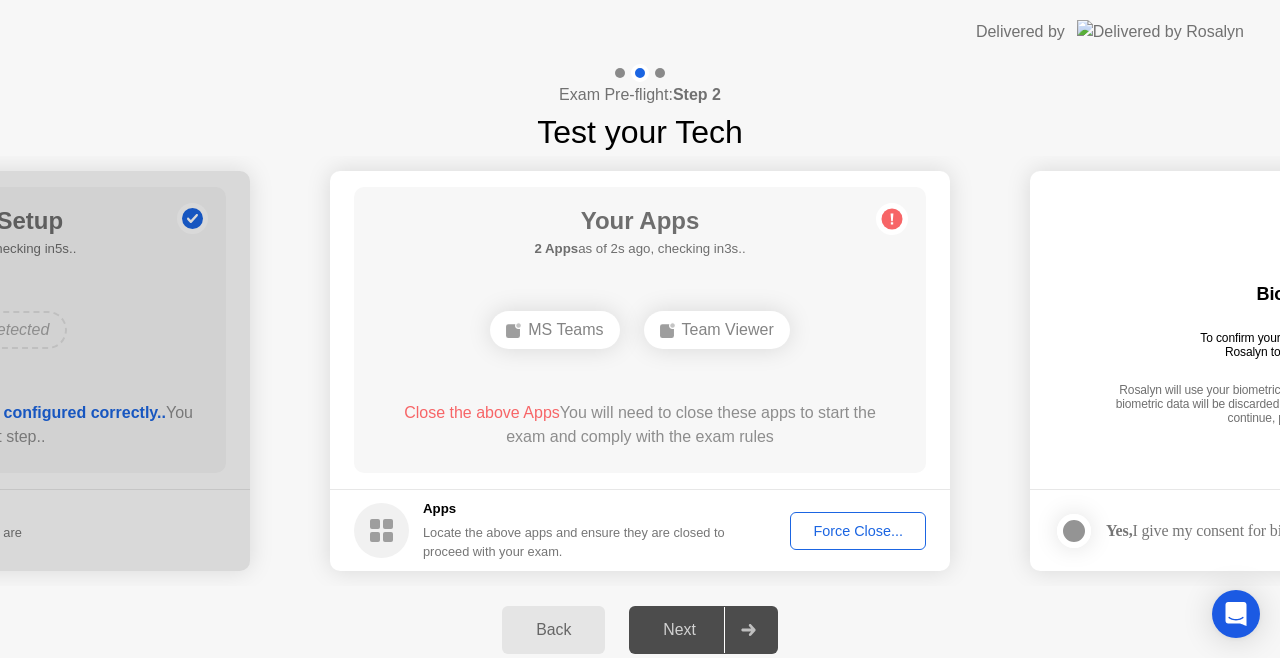 click on "Force Close..." 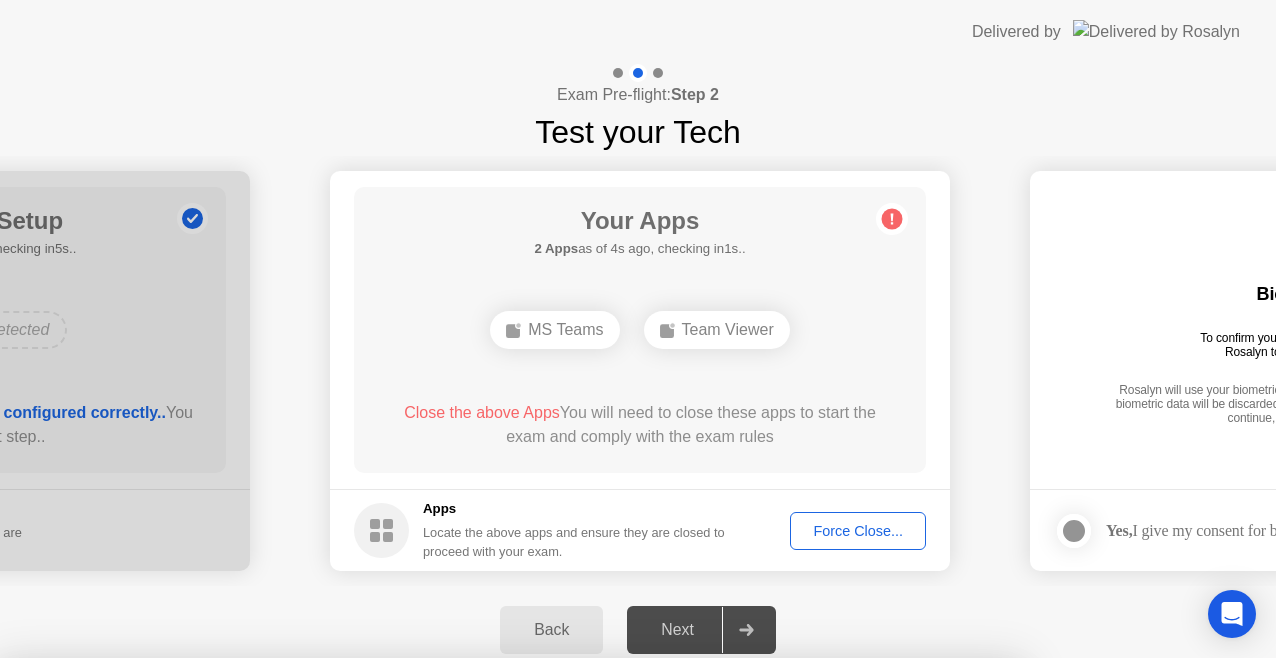 click on "Confirm" at bounding box center [577, 934] 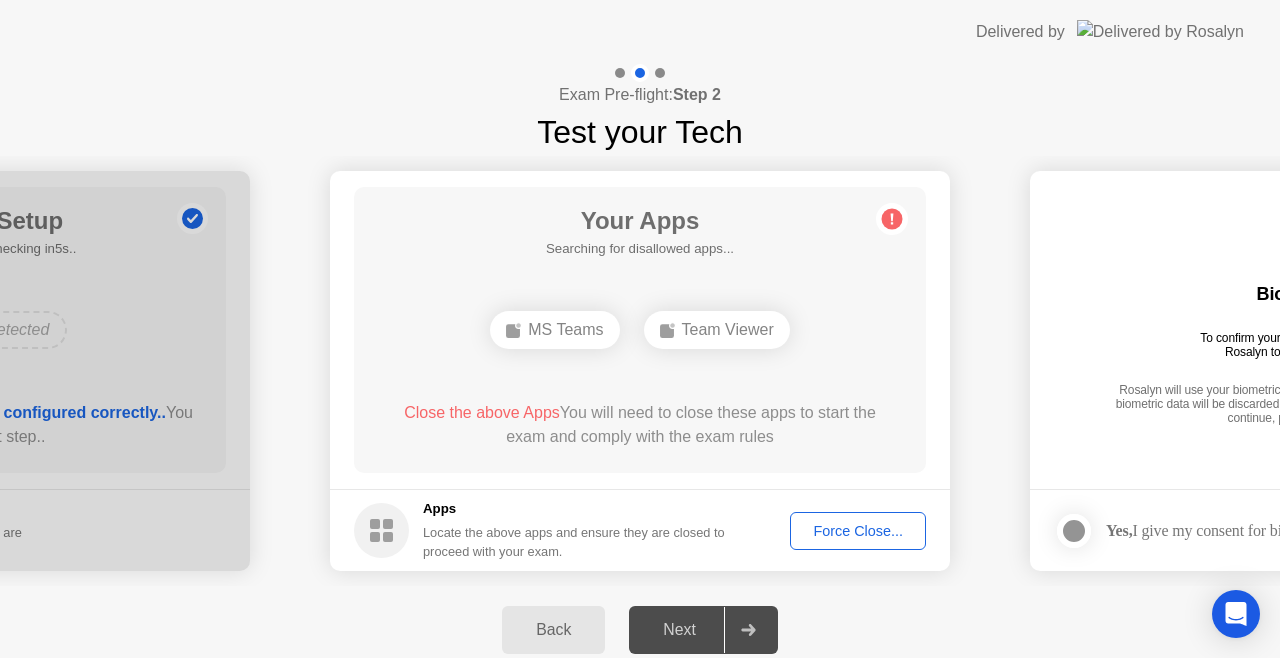 click on "Force Close..." 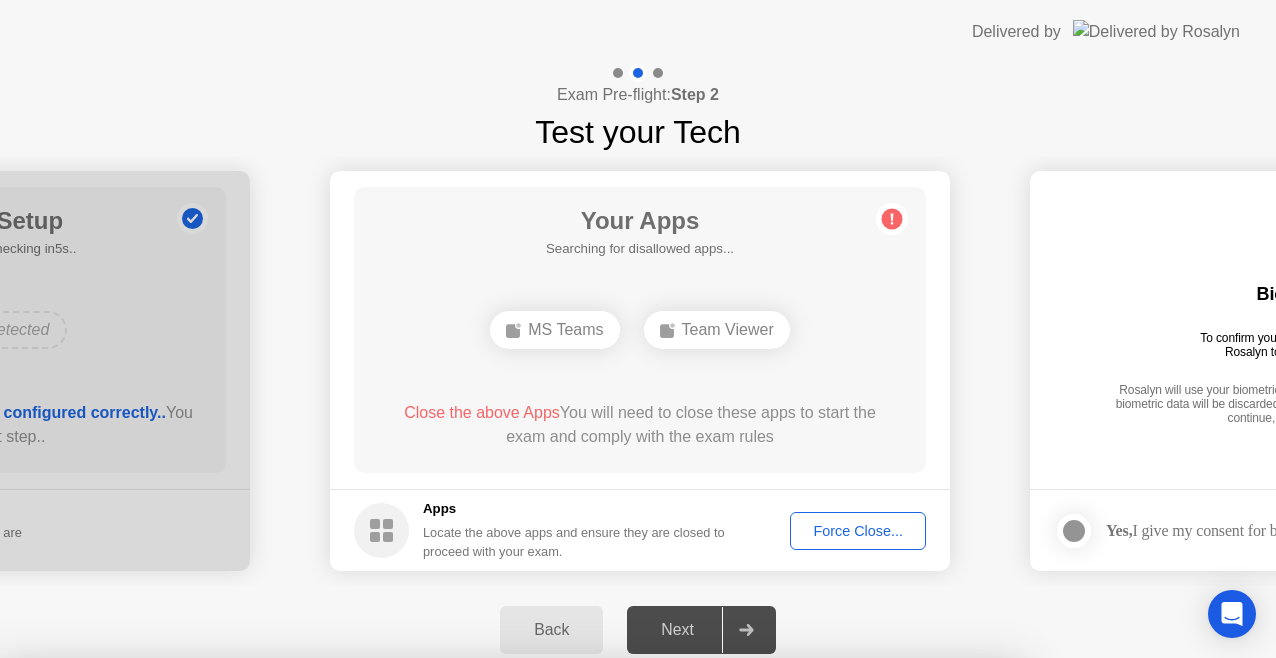 click on "Confirm" at bounding box center (577, 934) 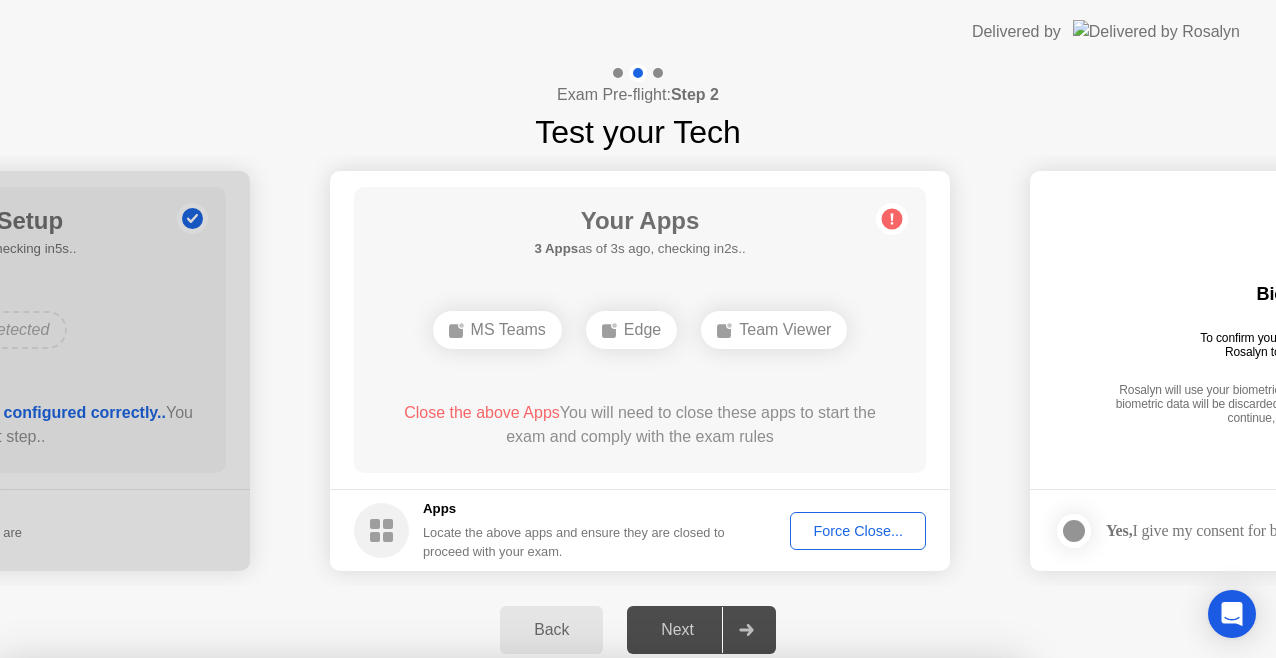 click on "Close" at bounding box center [429, 896] 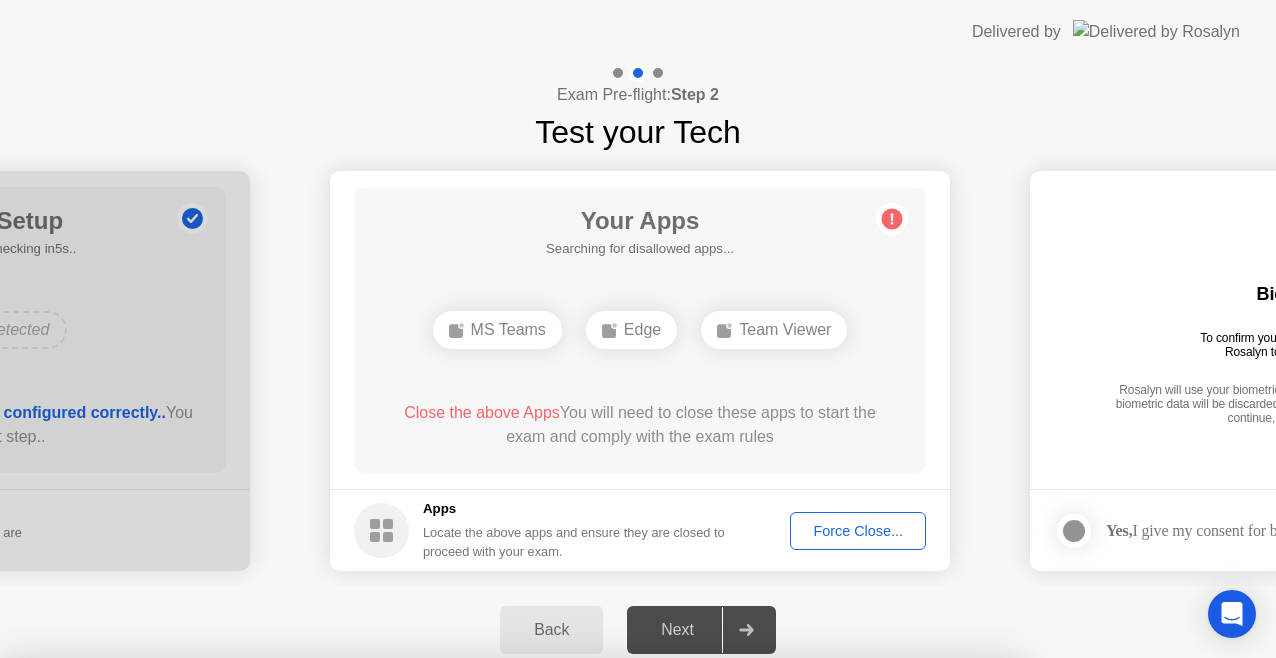 click on "Close" at bounding box center (429, 896) 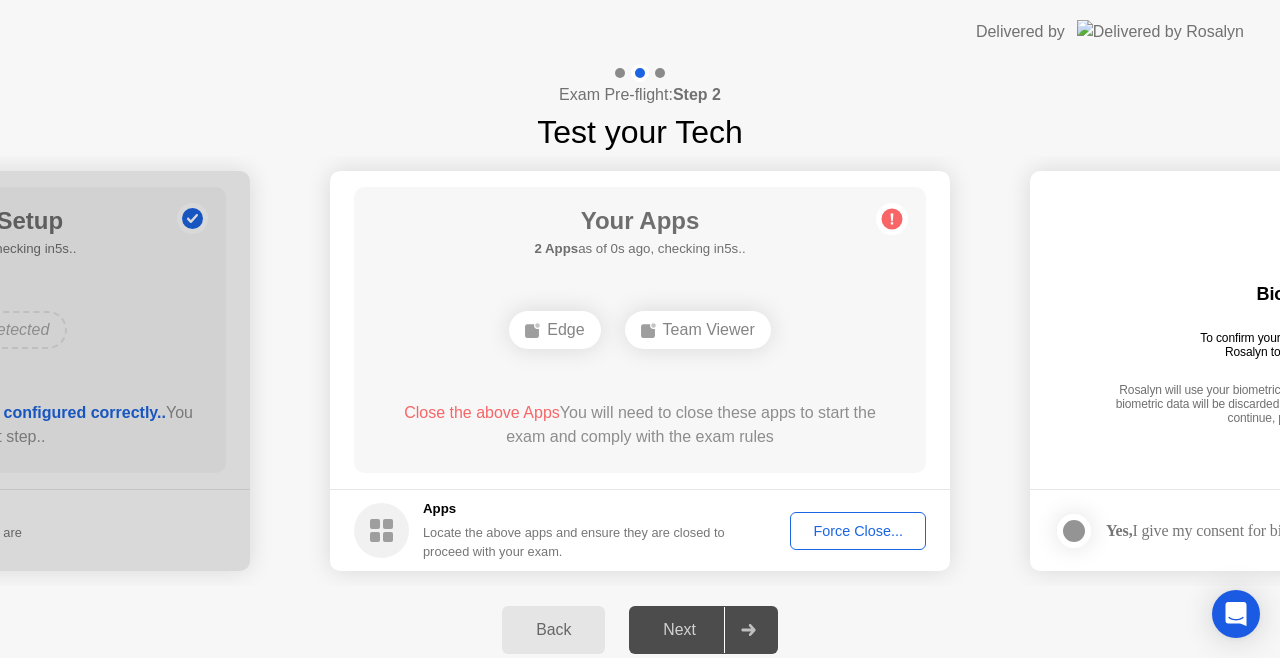click 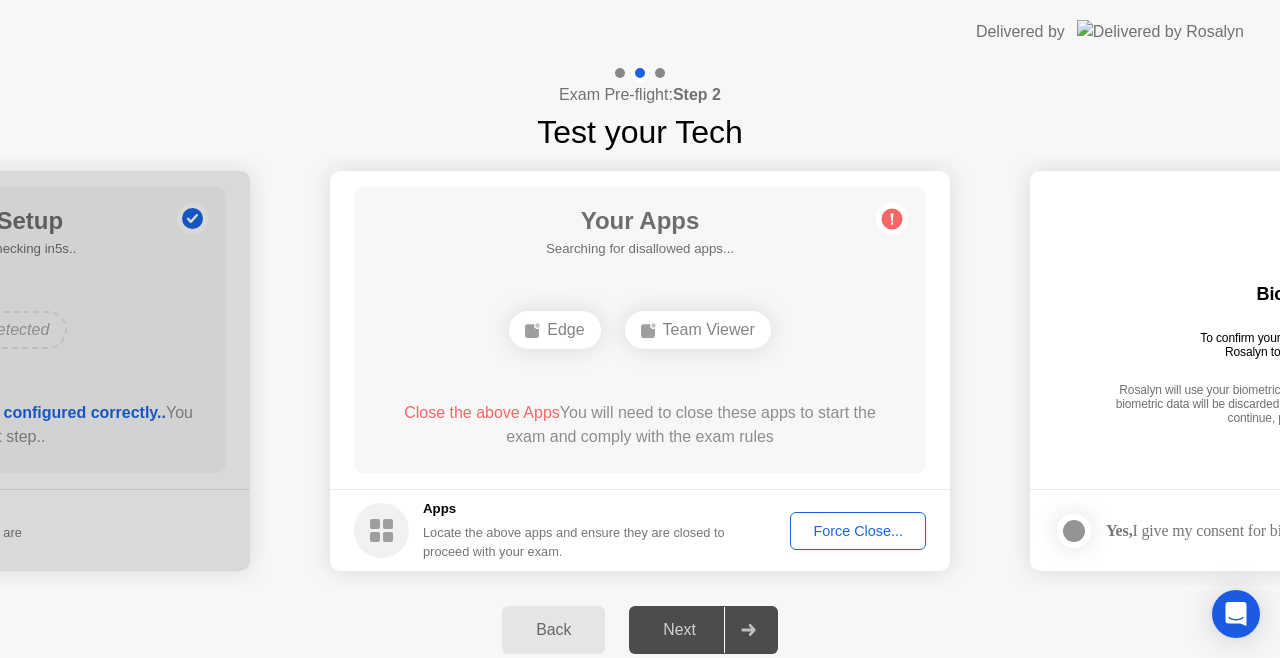 click on "Force Close..." 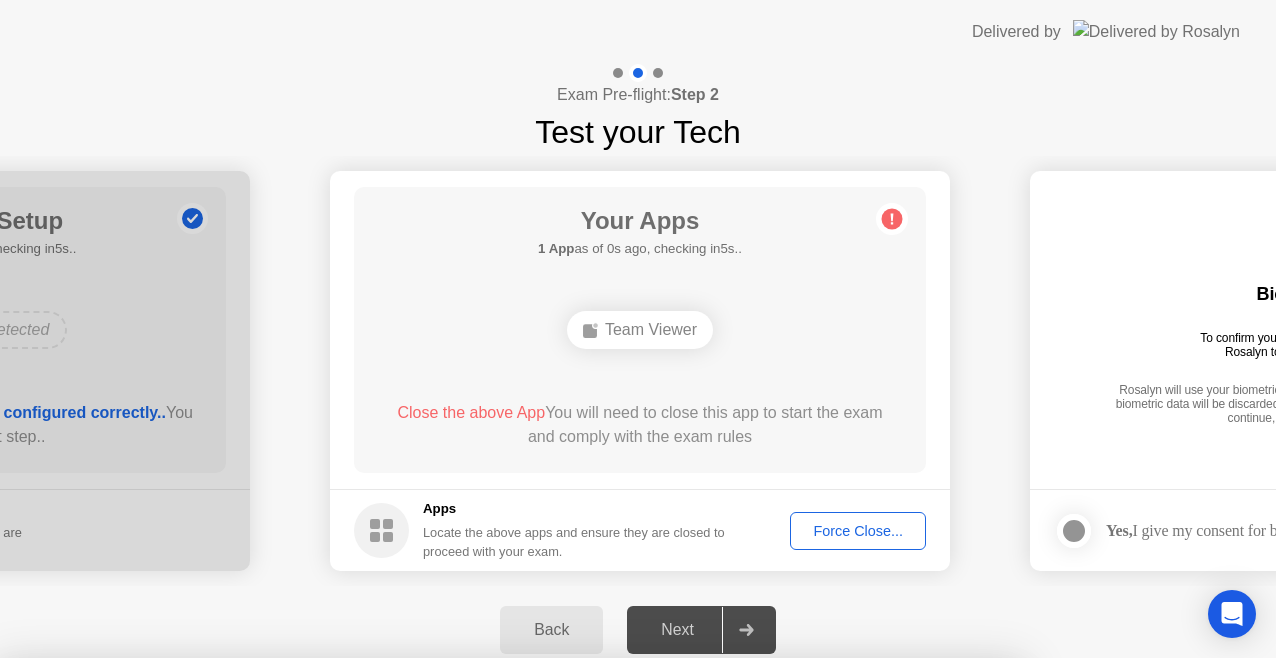click on "Confirm" at bounding box center (577, 934) 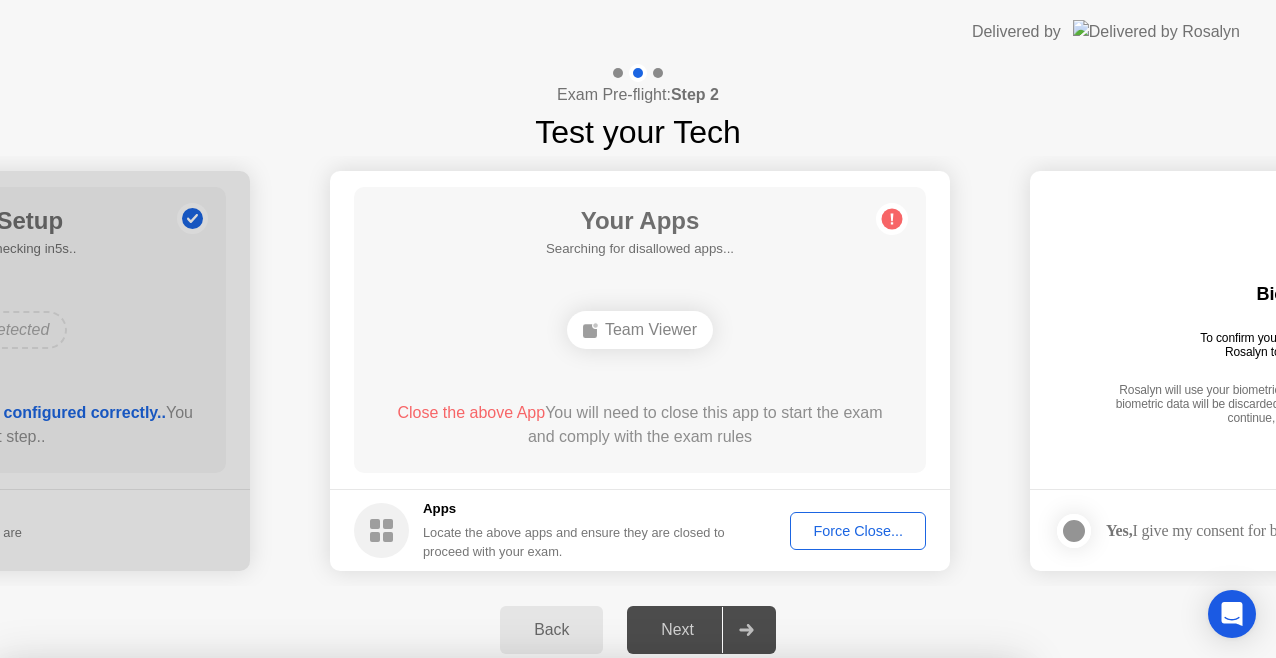 click on "Close" at bounding box center (429, 896) 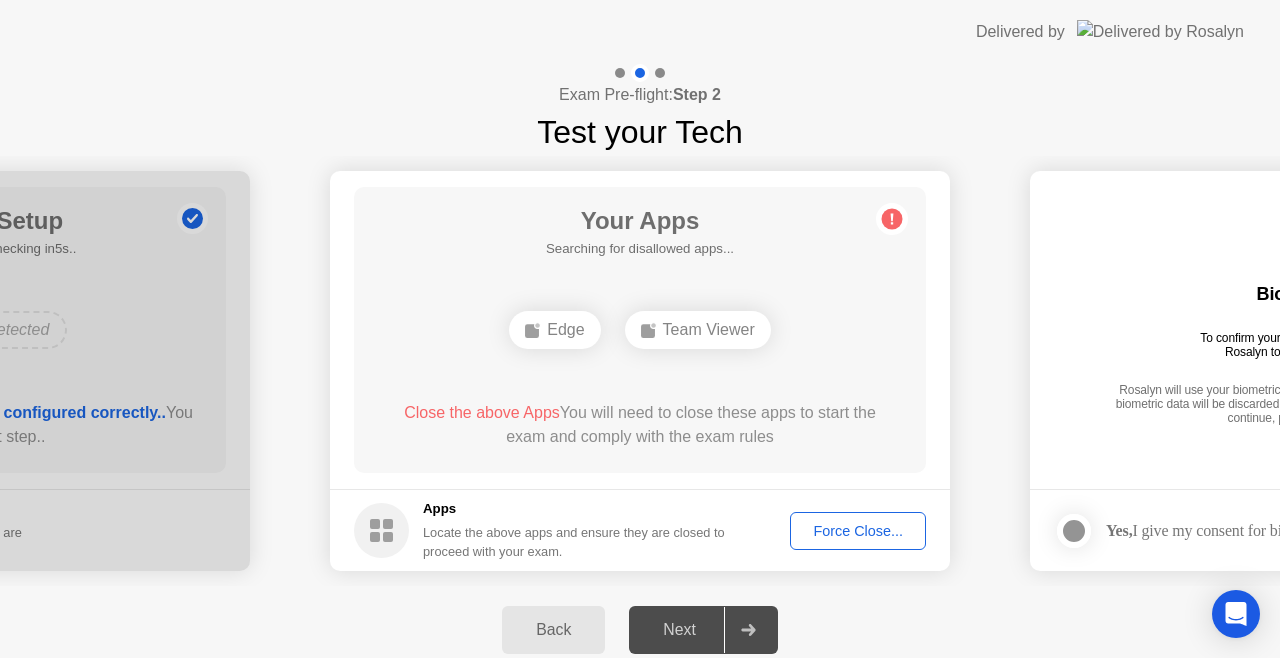 click on "Force Close..." 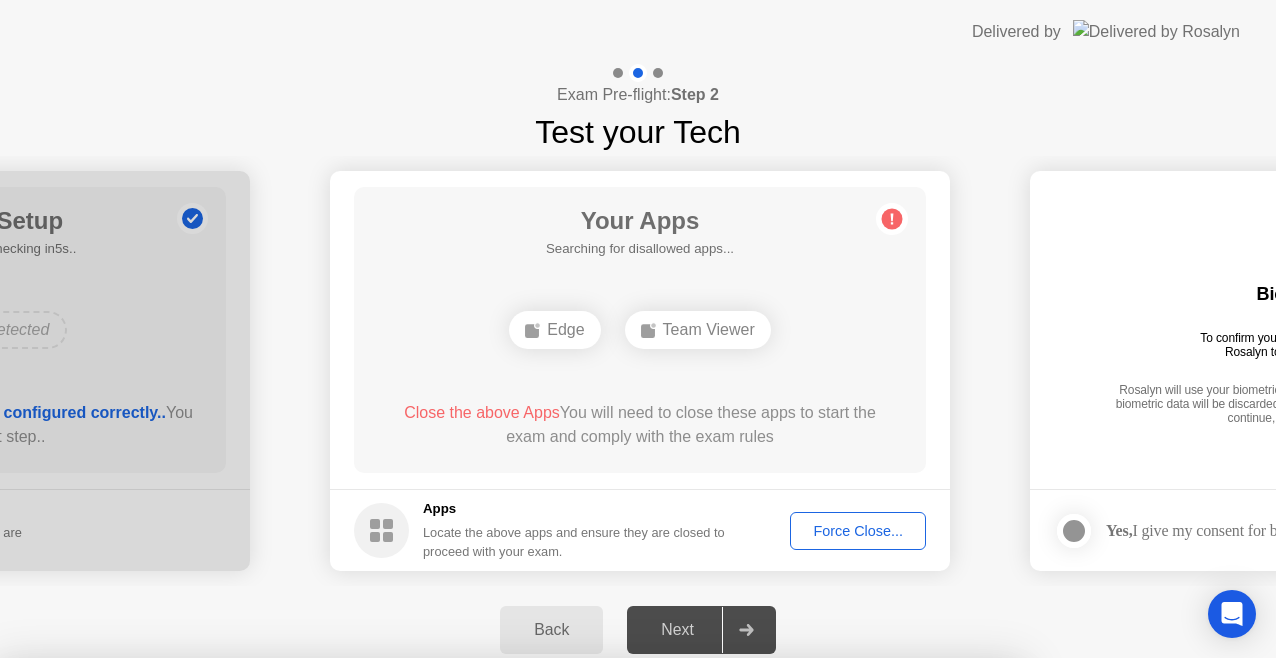 click on "Confirm" at bounding box center [577, 934] 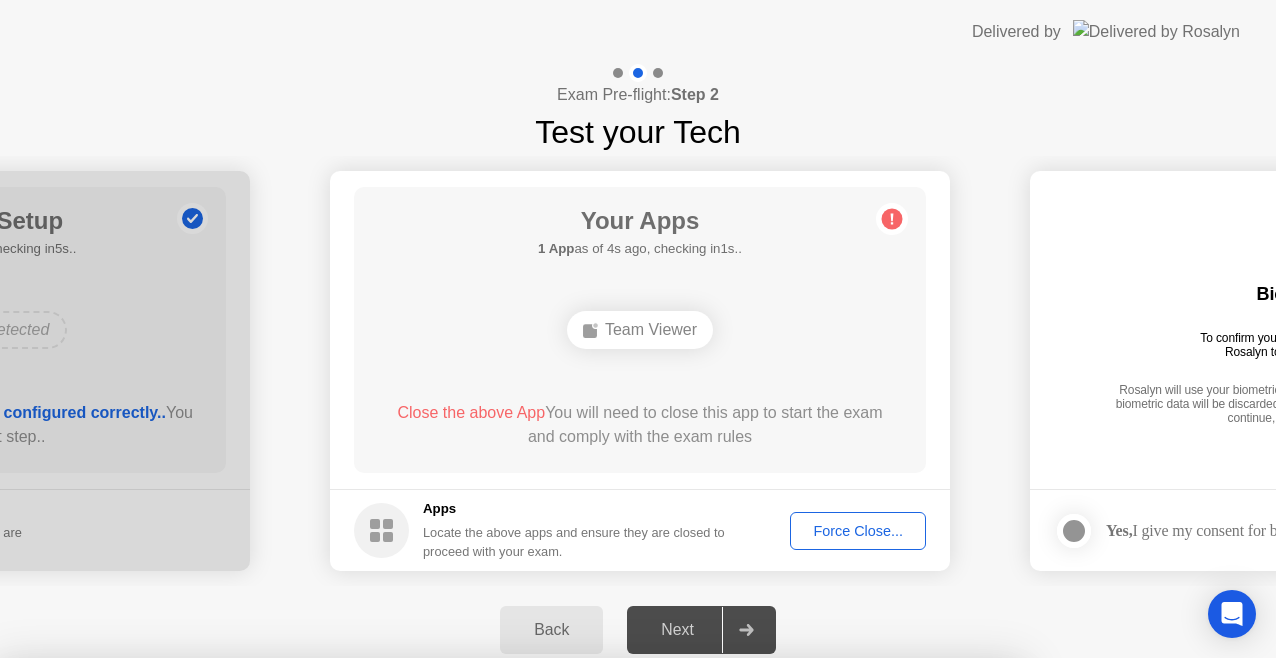 click on "Close" at bounding box center (429, 896) 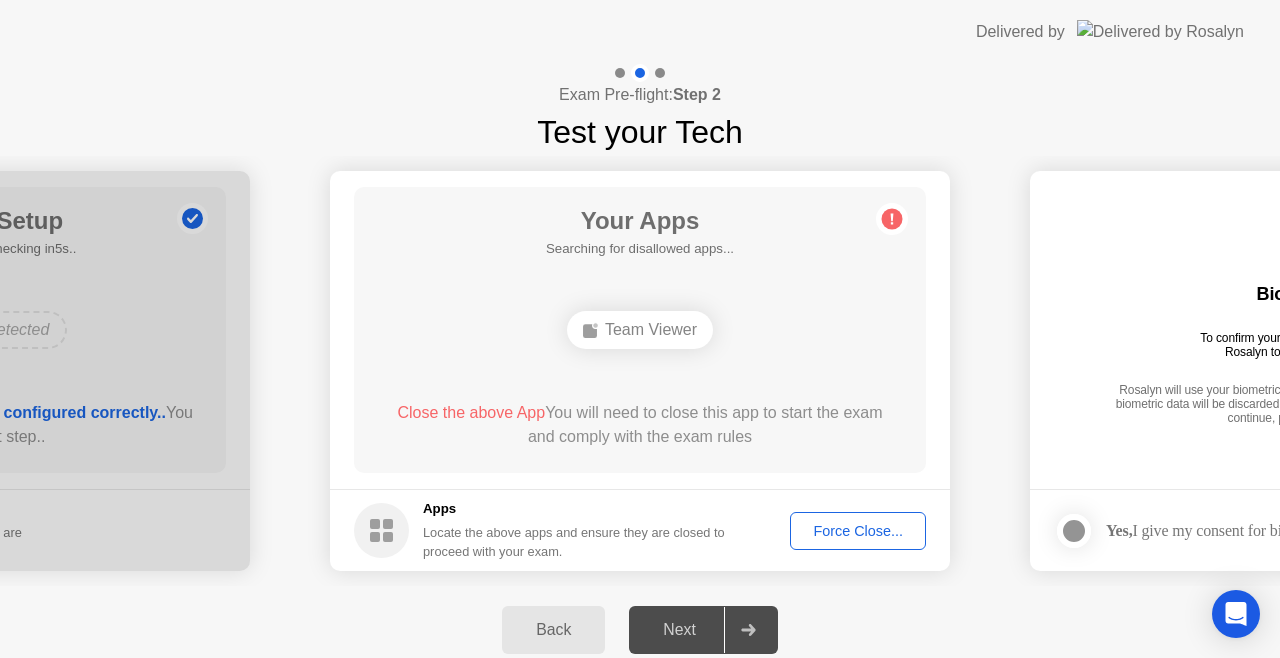 click on "Force Close..." 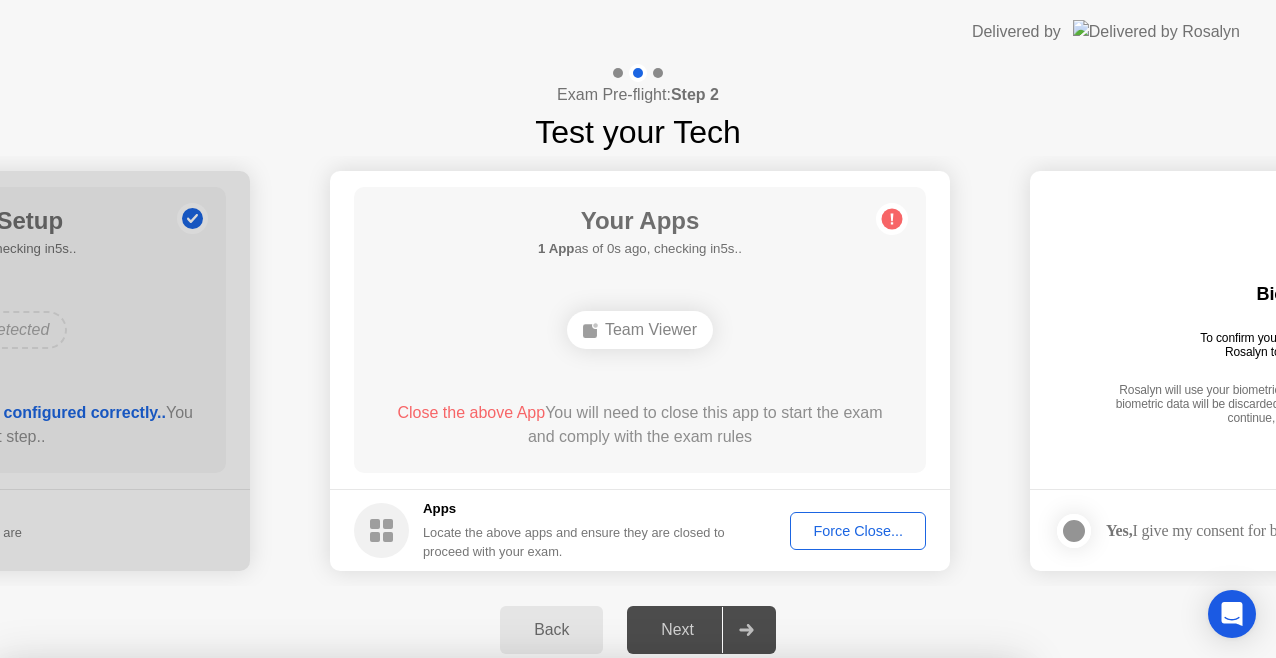 click on "Confirm" at bounding box center (577, 934) 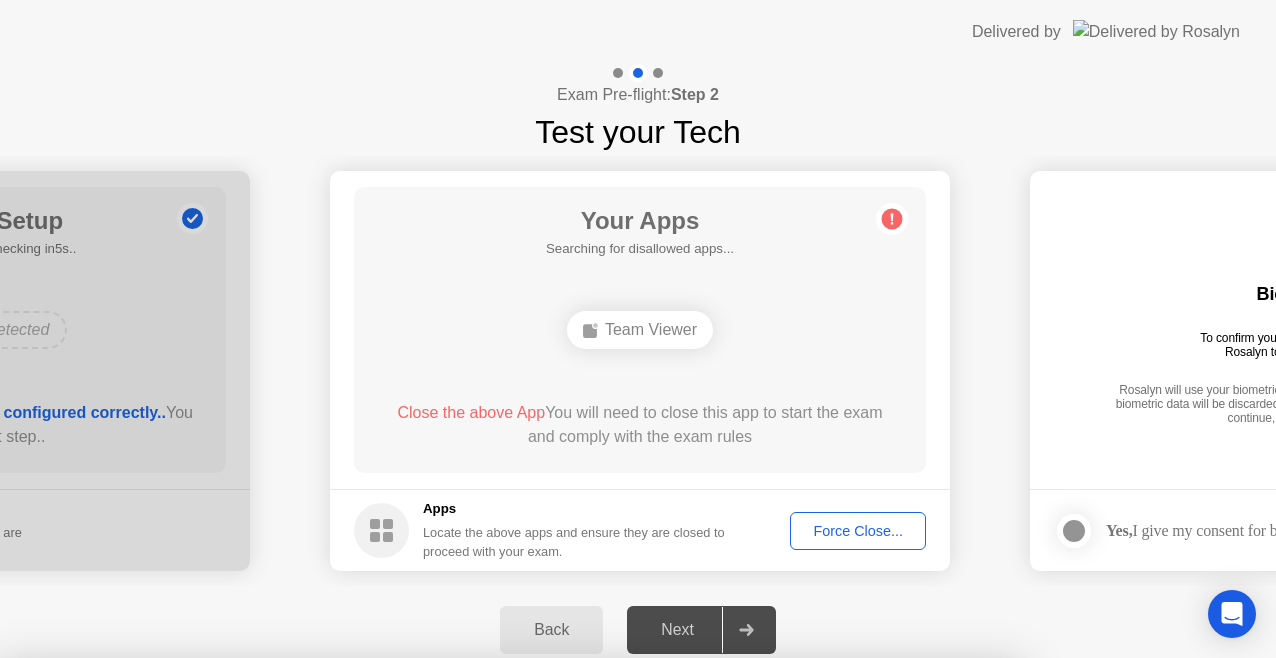 click on "Close" at bounding box center [429, 896] 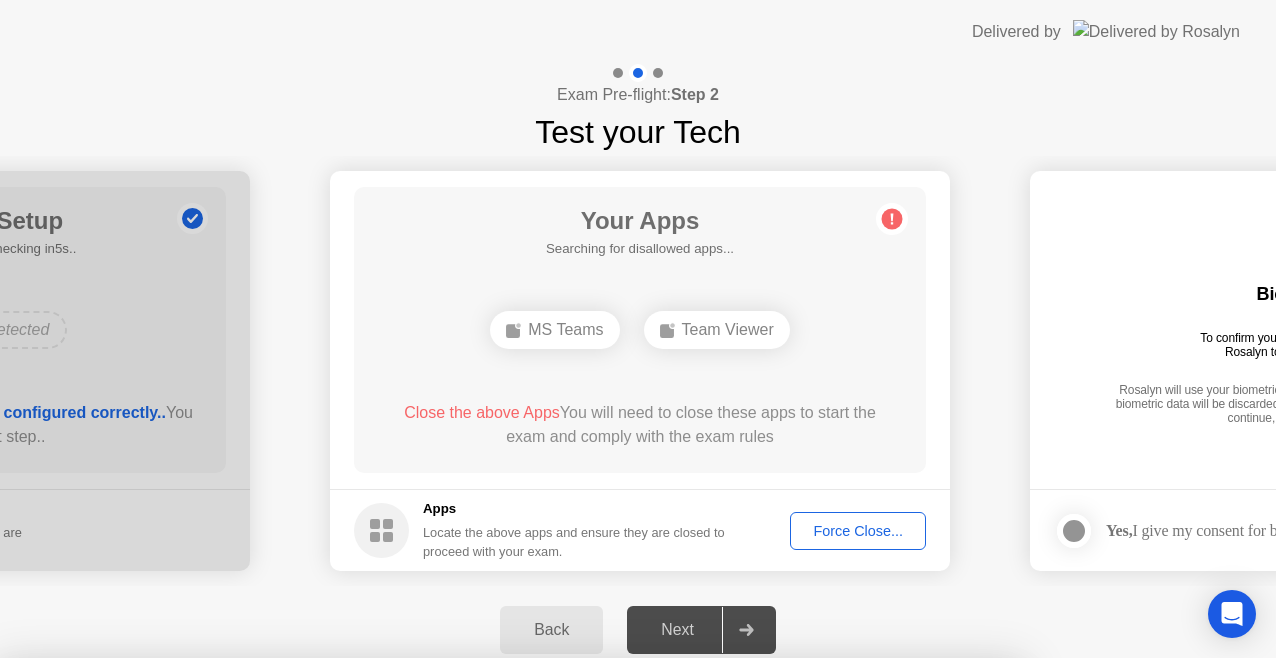 click on "Close App" at bounding box center (650, 883) 